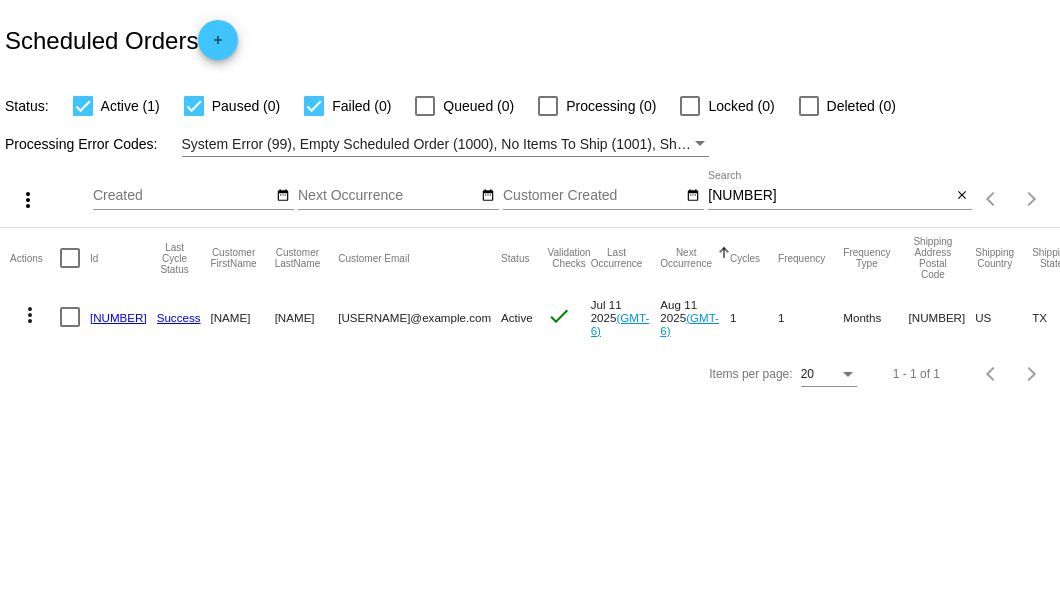 scroll, scrollTop: 0, scrollLeft: 0, axis: both 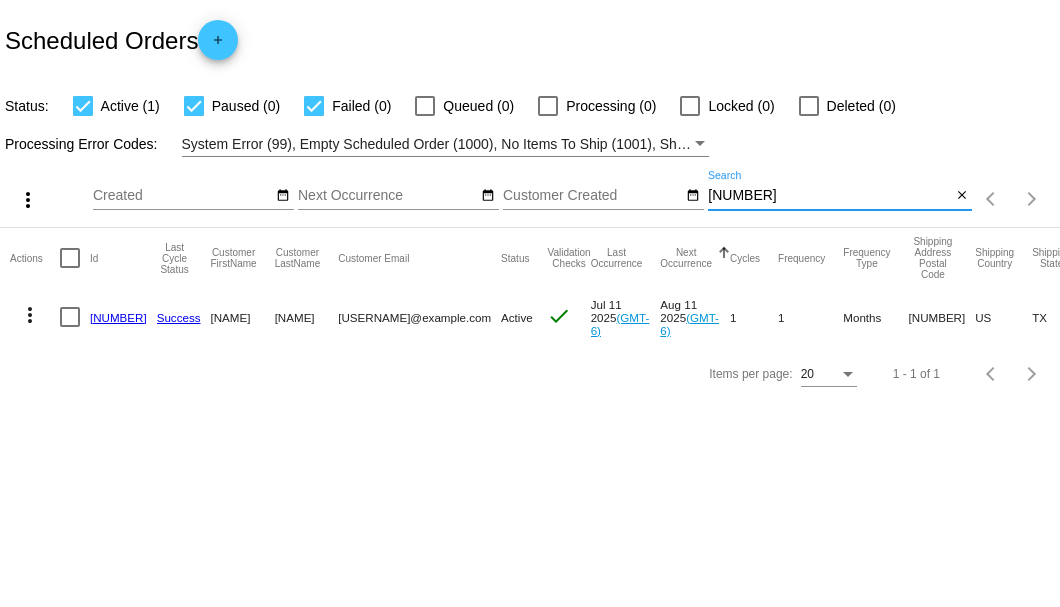click on "[NUMBER]" at bounding box center [829, 196] 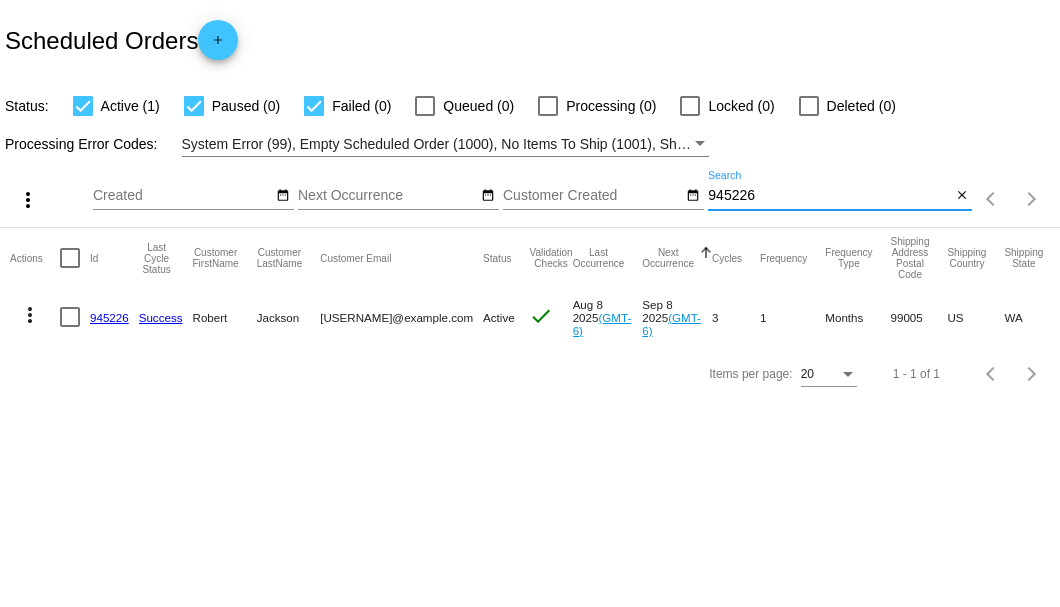 type on "945226" 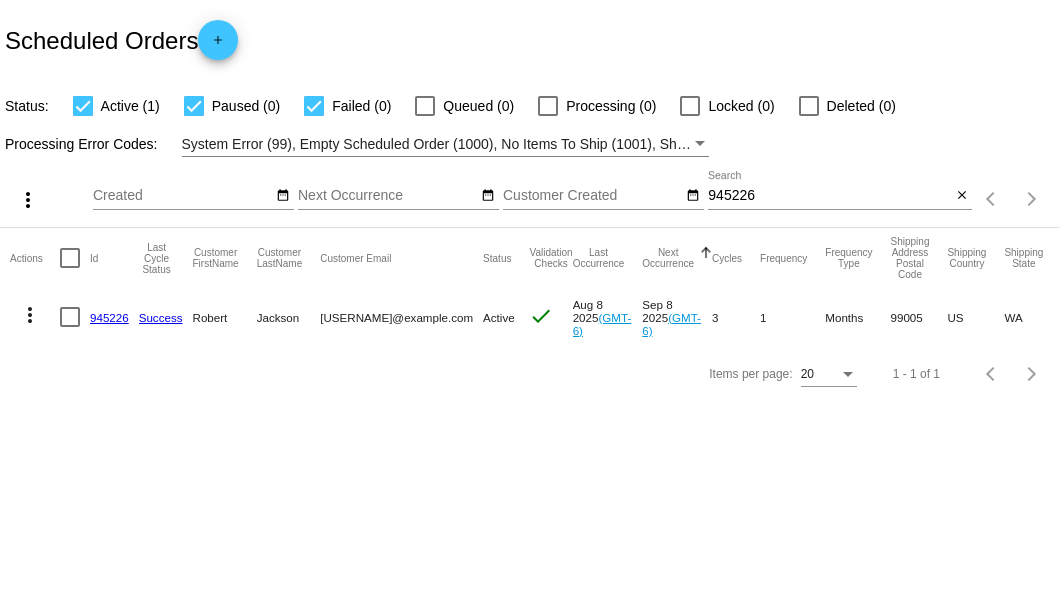 click on "945226" 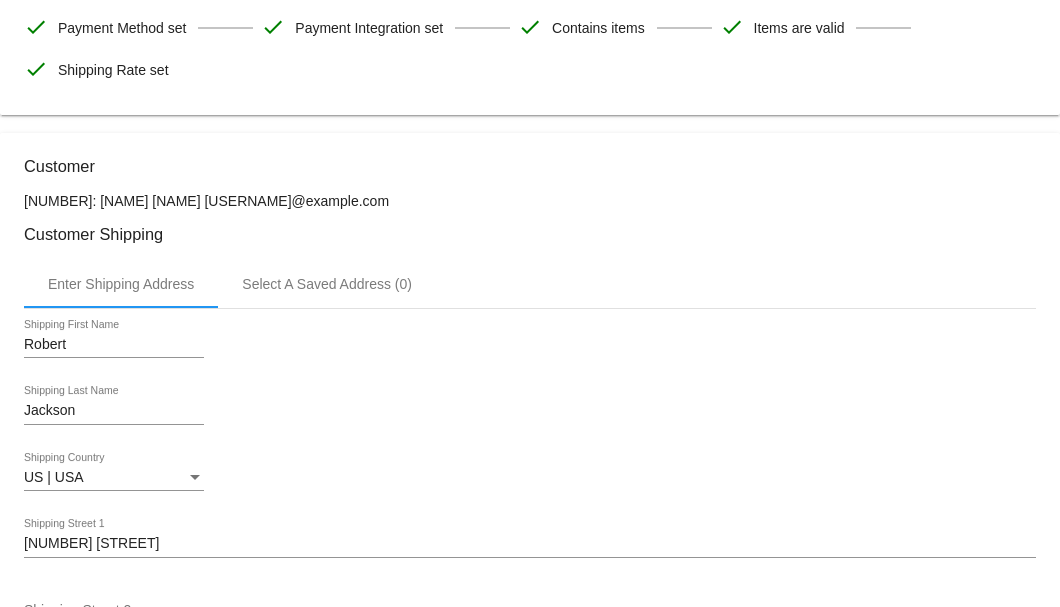 scroll, scrollTop: 200, scrollLeft: 0, axis: vertical 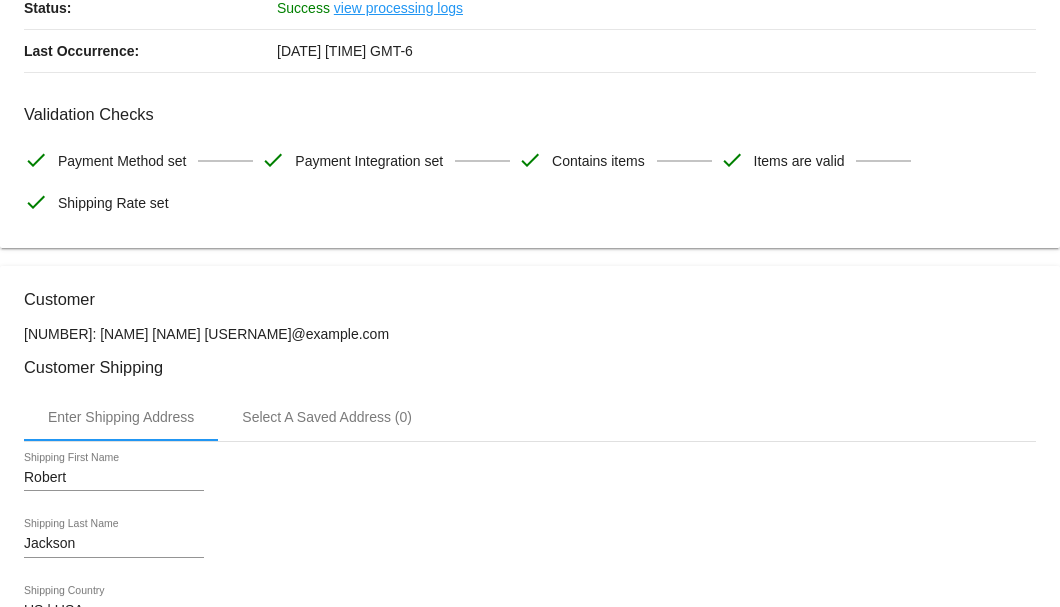 drag, startPoint x: 321, startPoint y: 334, endPoint x: 191, endPoint y: 330, distance: 130.06152 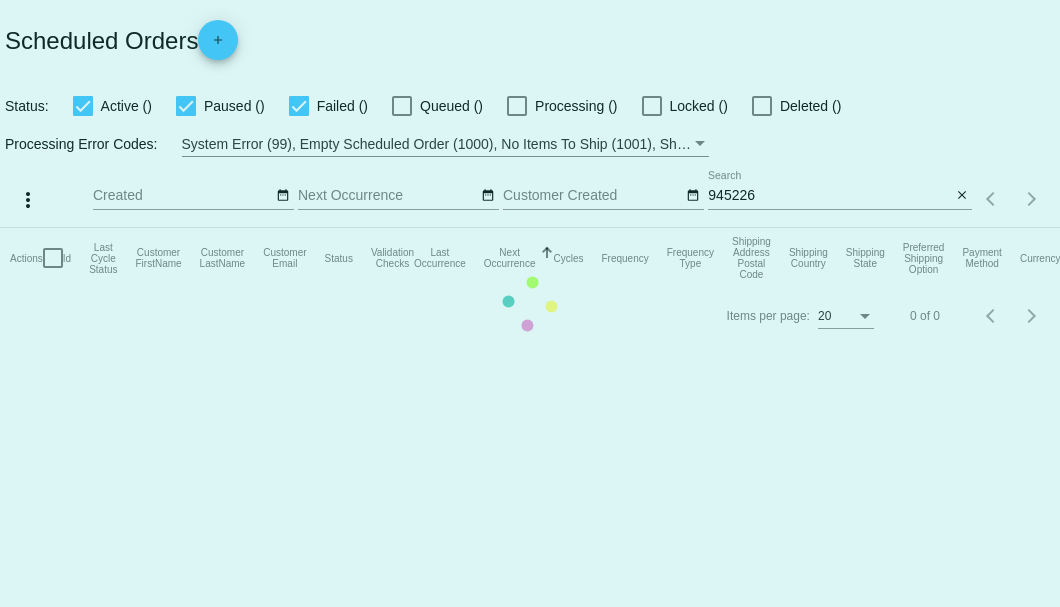 scroll, scrollTop: 0, scrollLeft: 0, axis: both 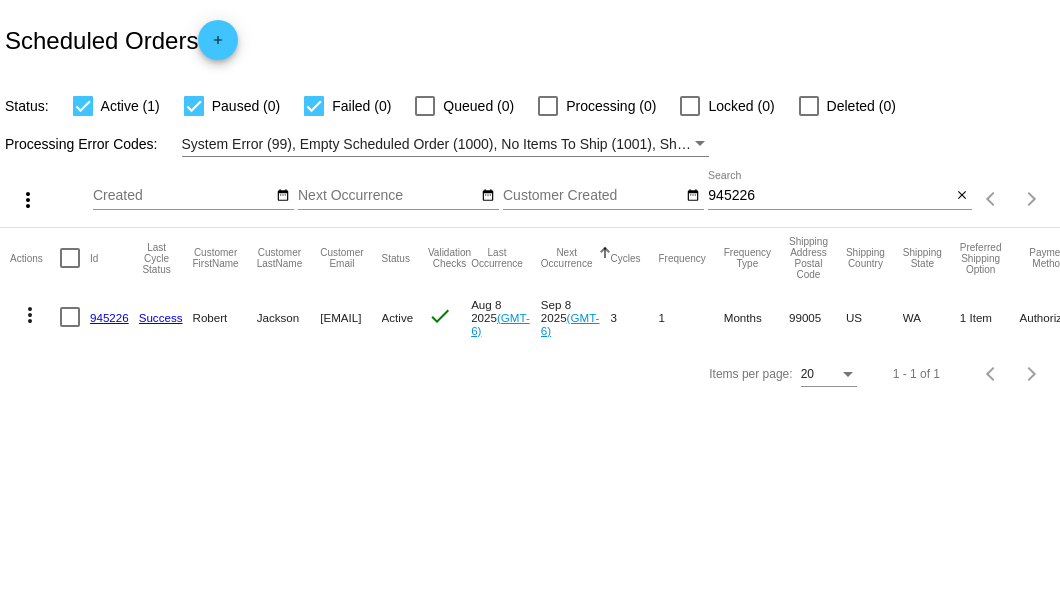 click on "945226" at bounding box center (829, 196) 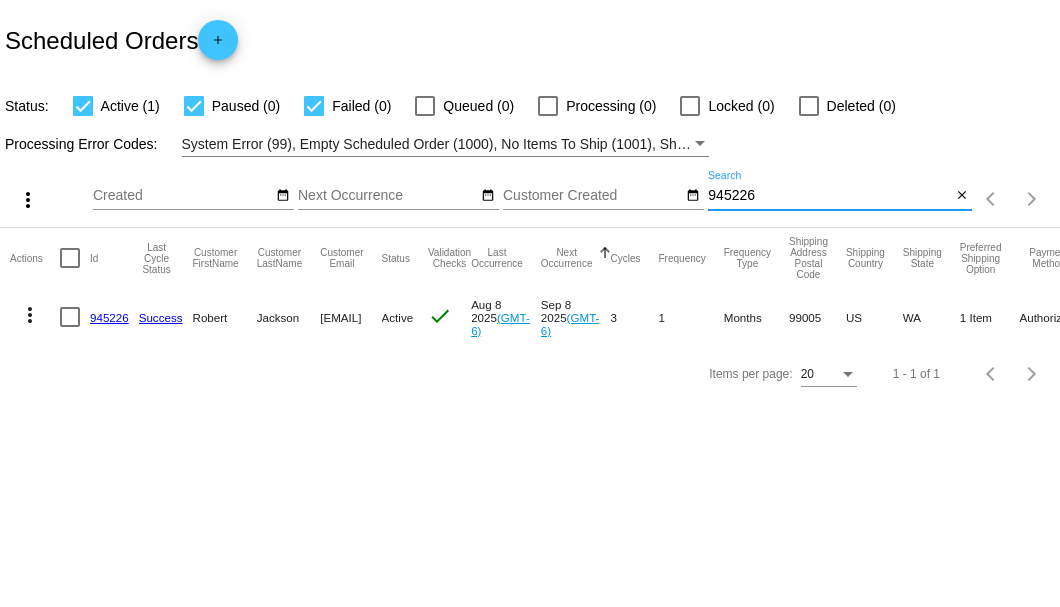 click on "945226" at bounding box center [829, 196] 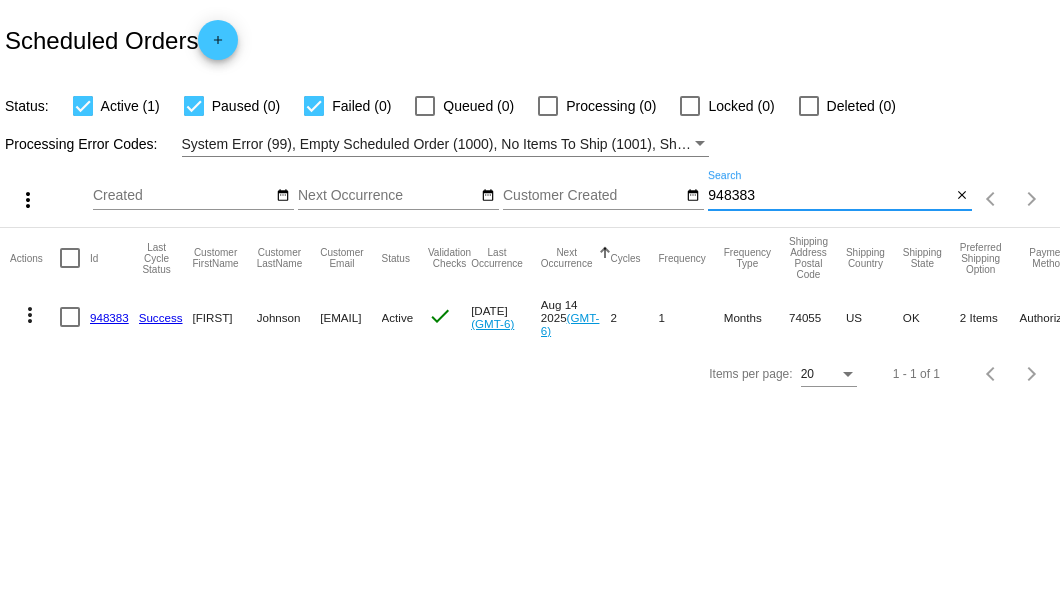 type on "948383" 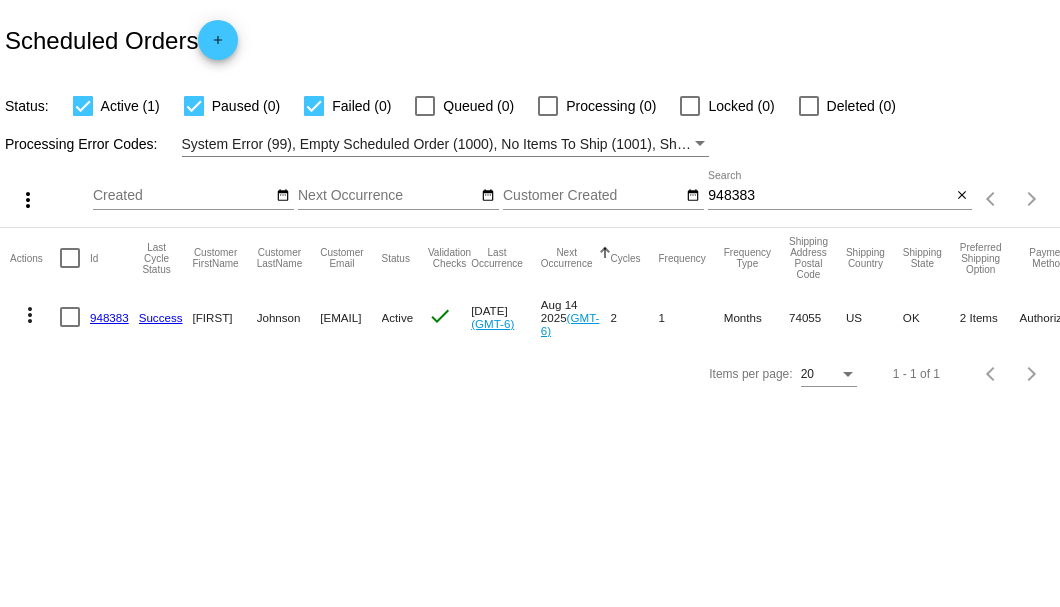 click on "948383" 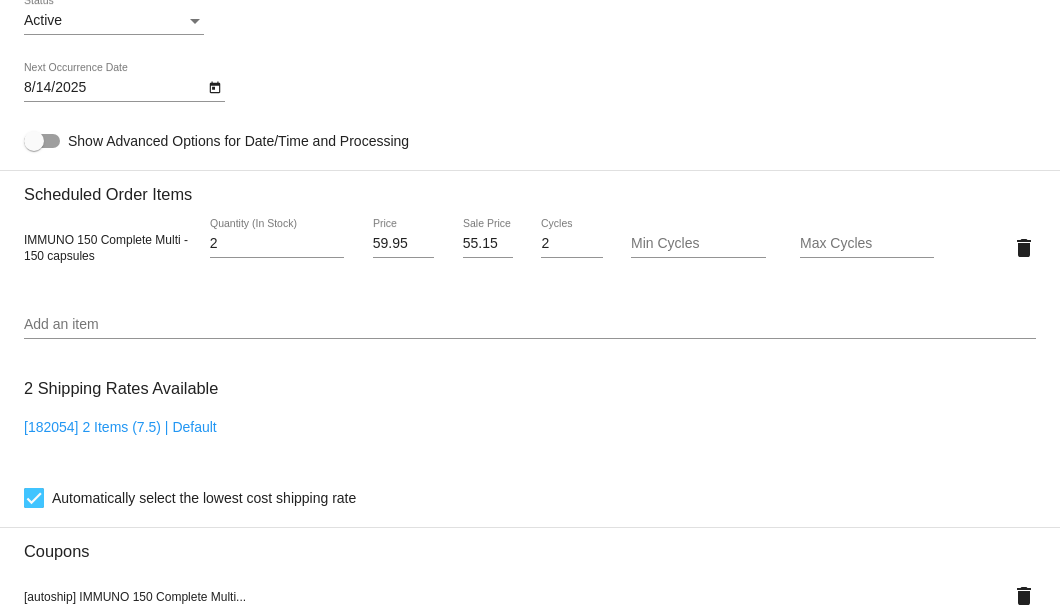 scroll, scrollTop: 1133, scrollLeft: 0, axis: vertical 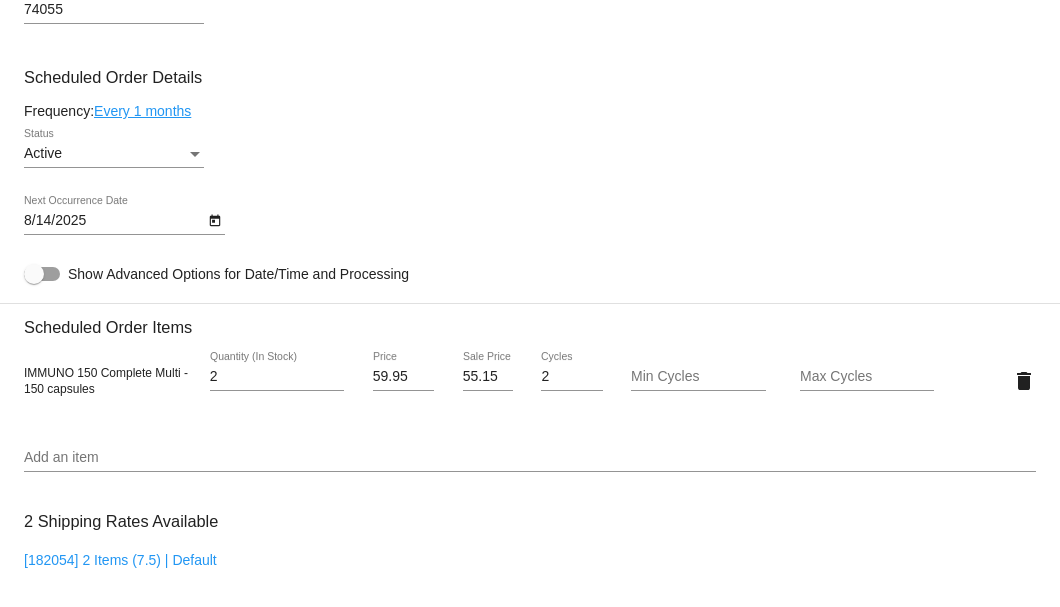click on "Every 1 months" 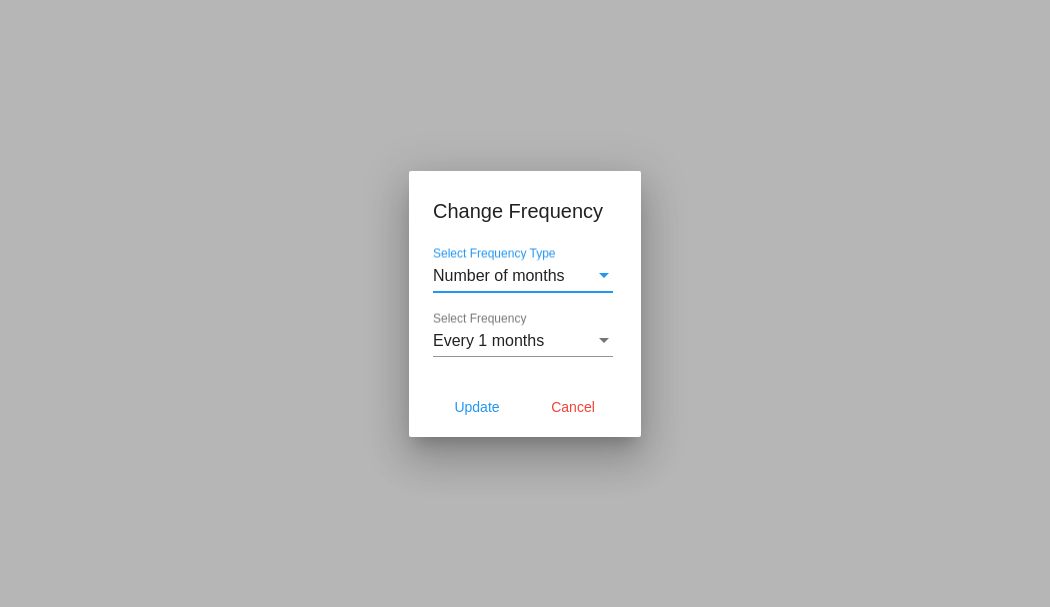 click on "Every 1 months" at bounding box center [488, 340] 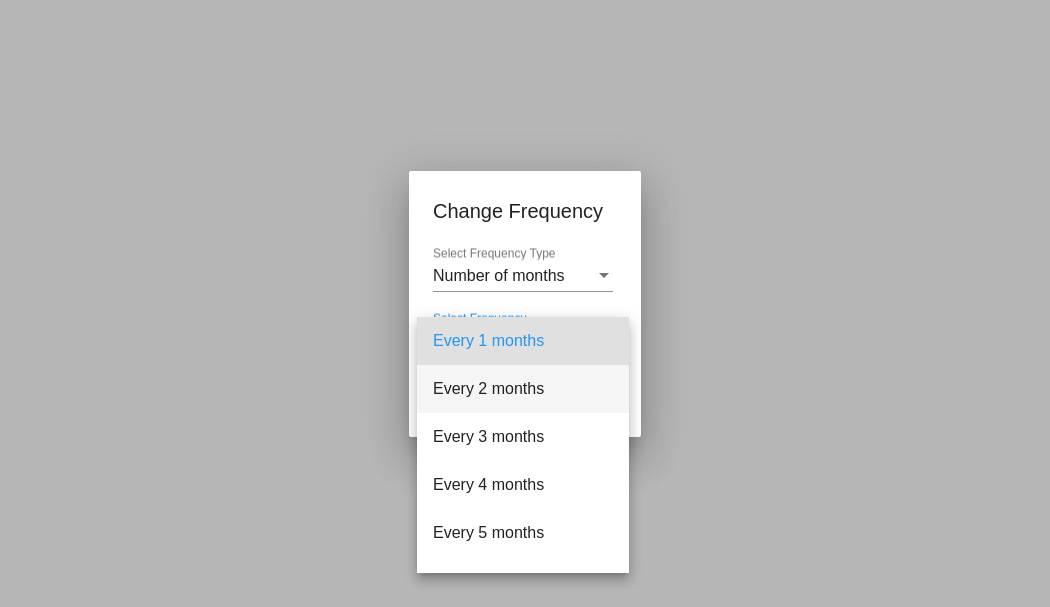 click on "Every 2 months" at bounding box center (523, 389) 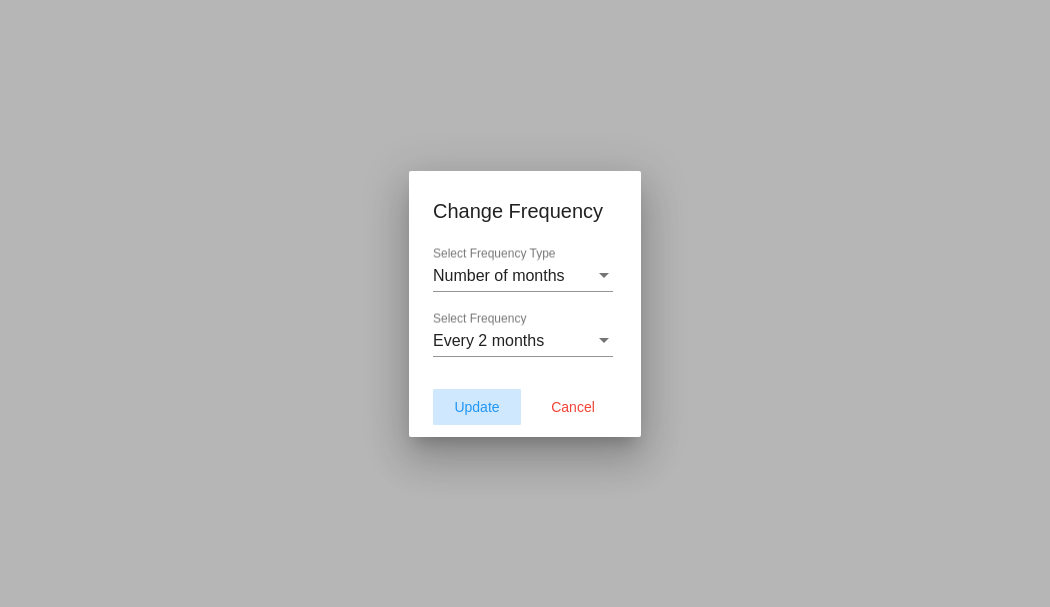 click on "Update" 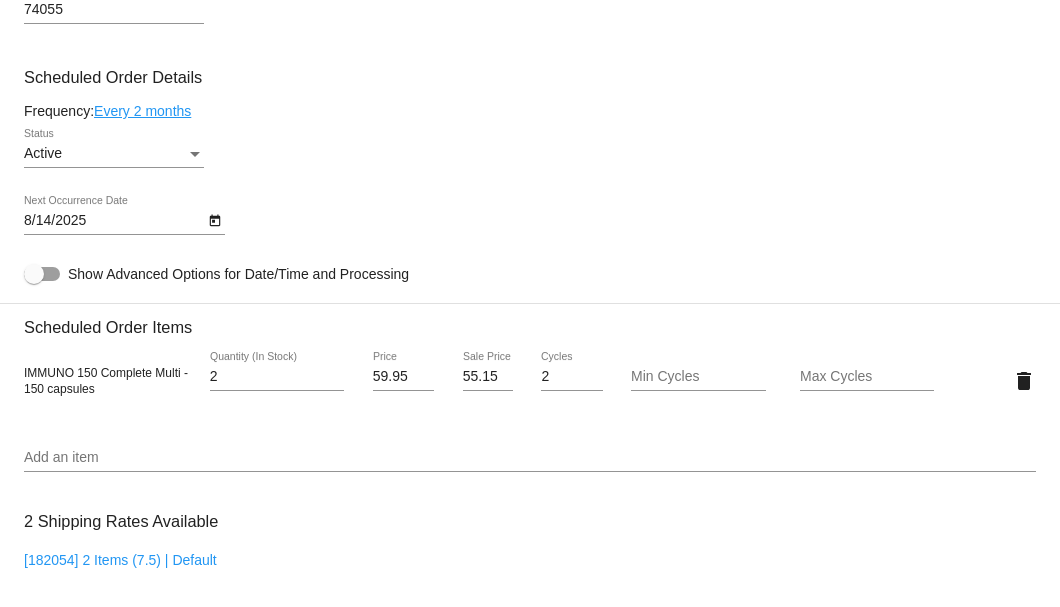 type on "10/8/2025" 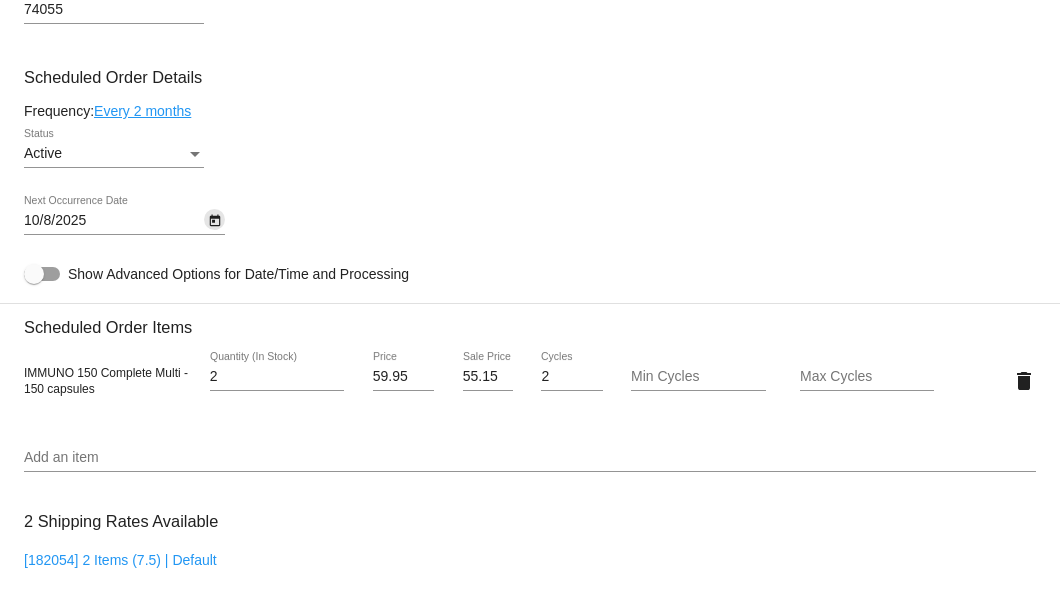 click 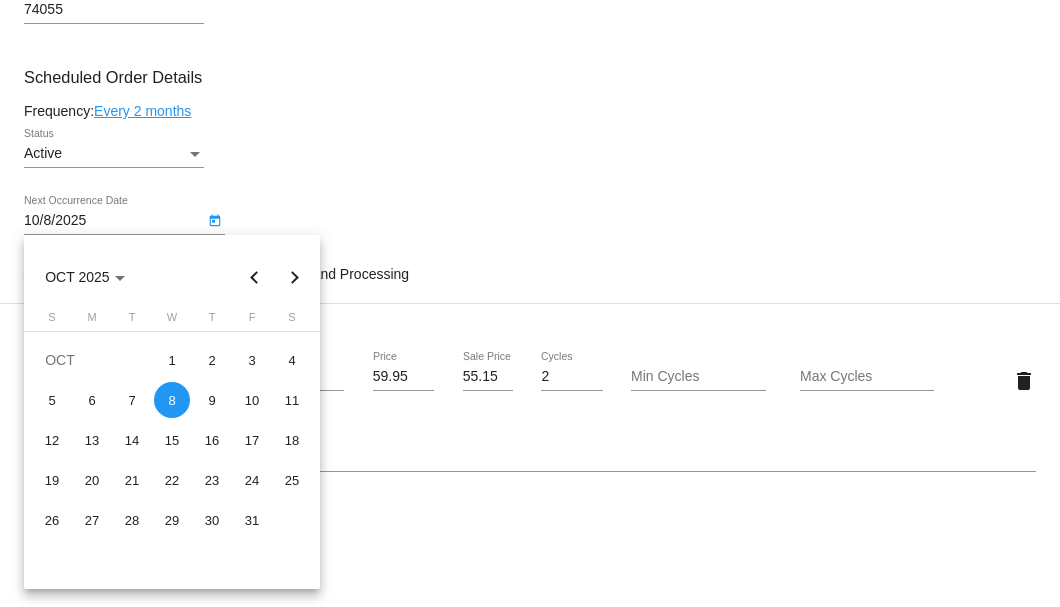 click at bounding box center [255, 277] 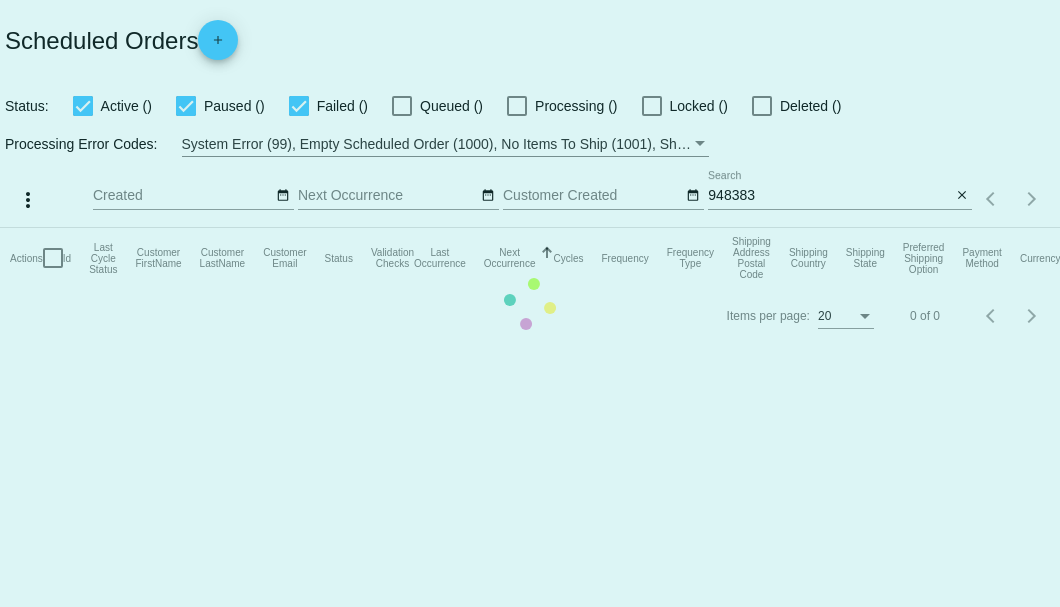 scroll, scrollTop: 0, scrollLeft: 0, axis: both 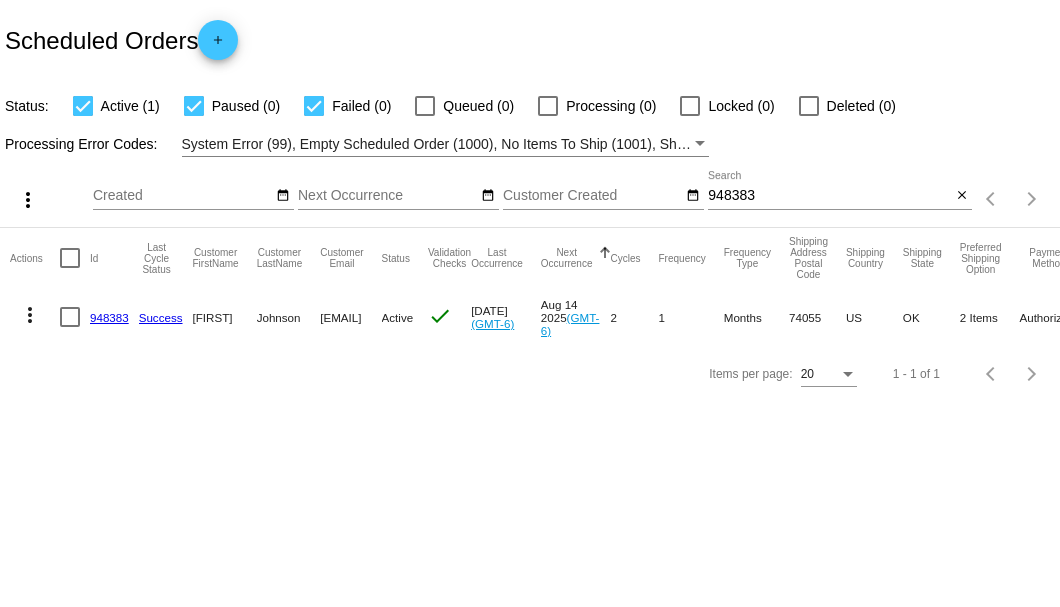 click on "948383" 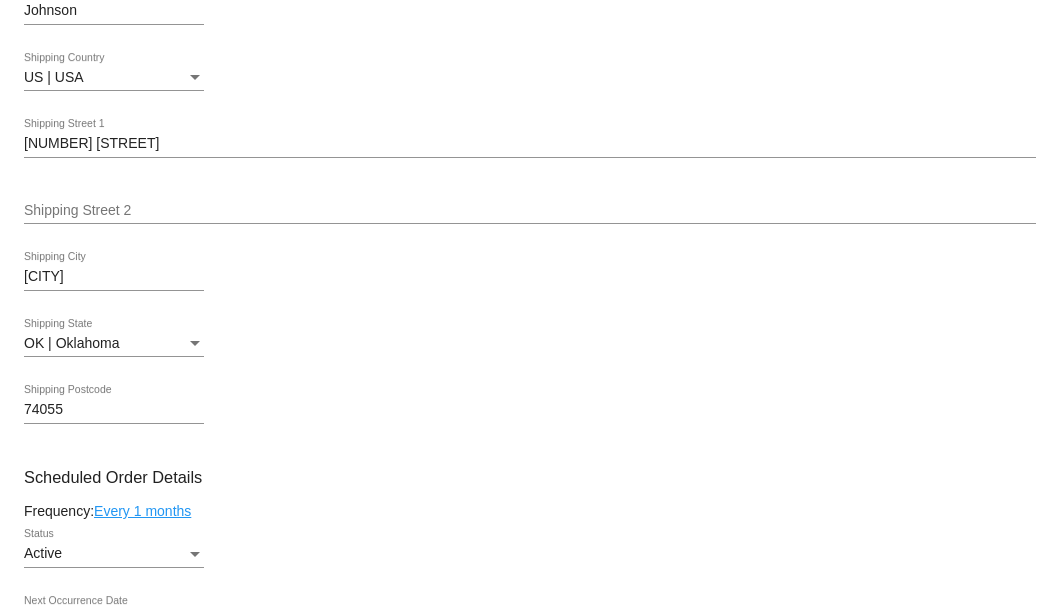 scroll, scrollTop: 1066, scrollLeft: 0, axis: vertical 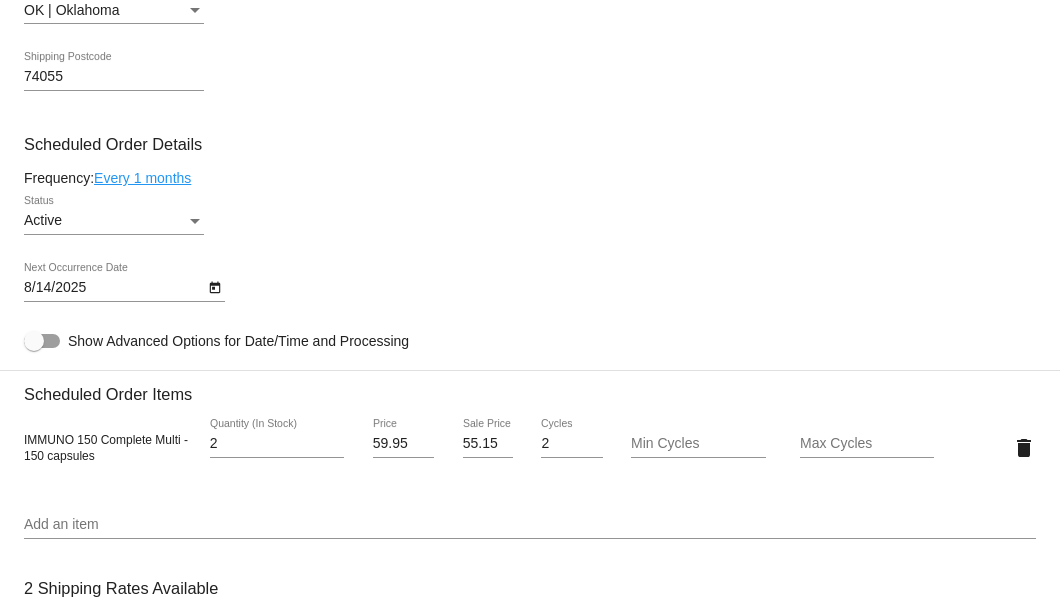 click on "Every 1 months" 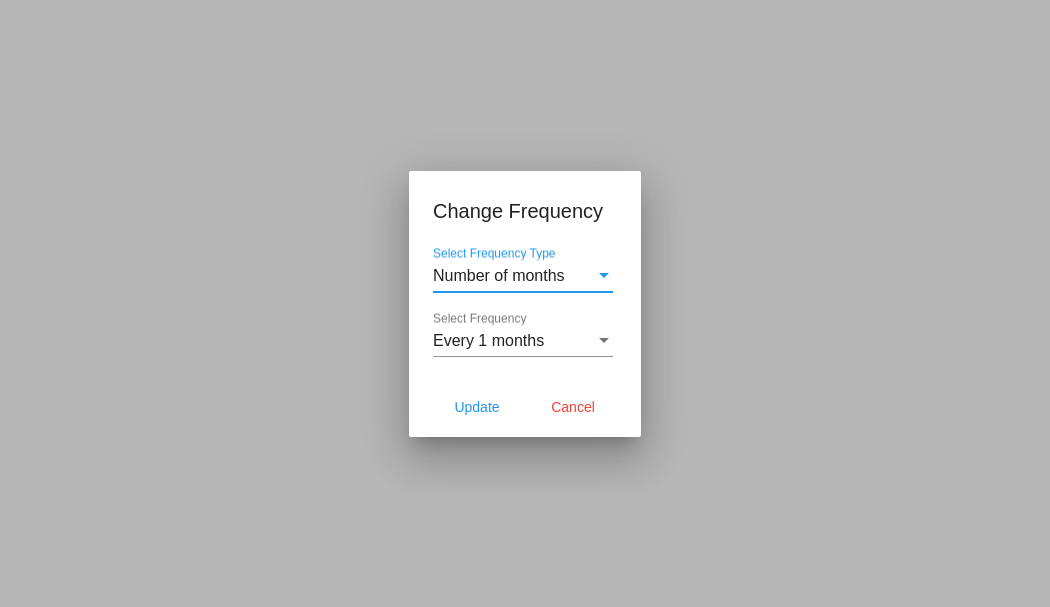 click on "Every 1 months" at bounding box center (488, 340) 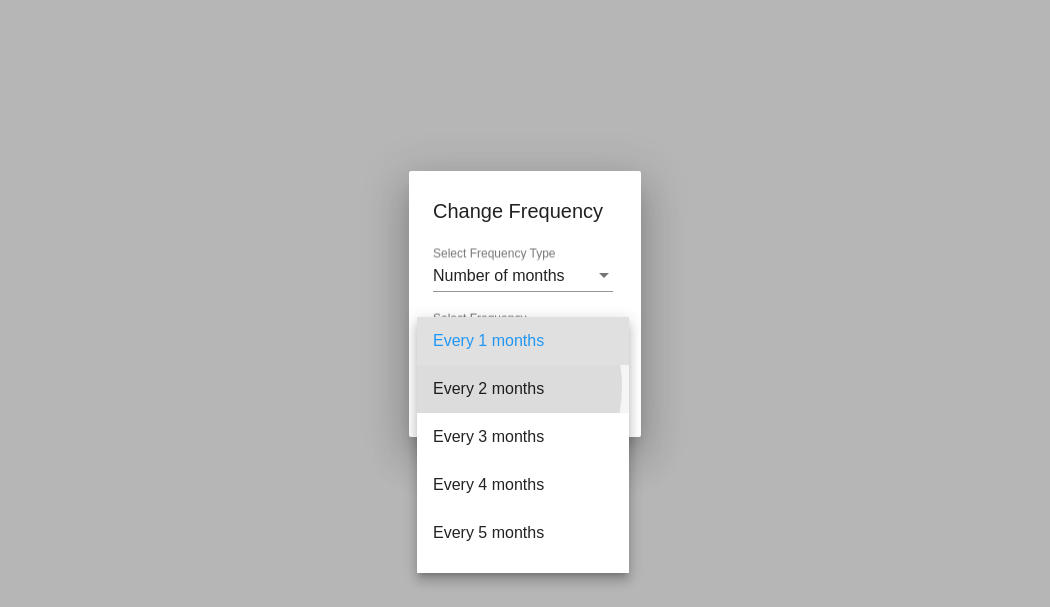 click on "Every 2 months" at bounding box center (523, 389) 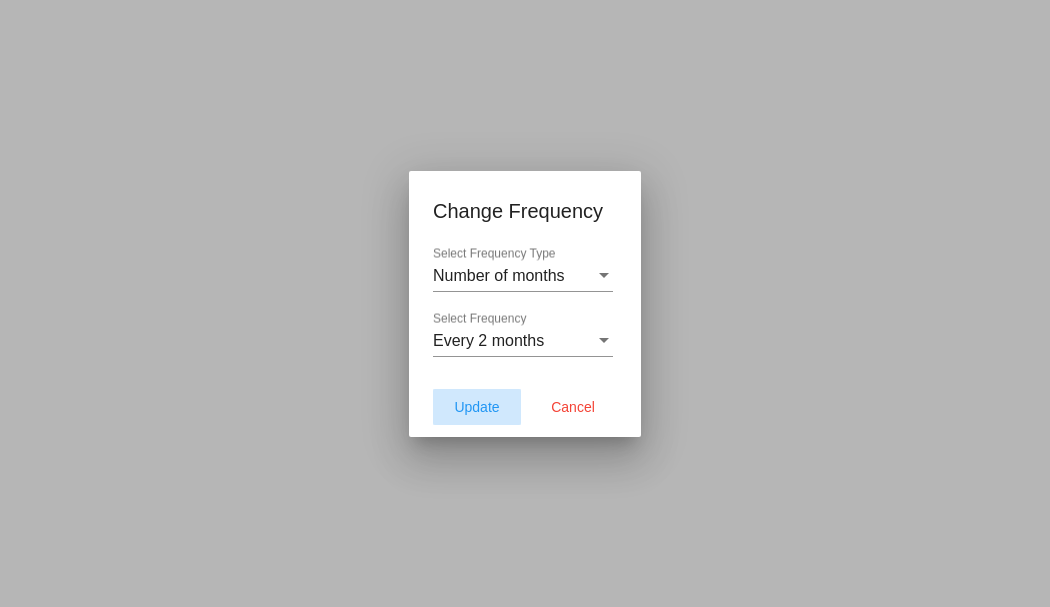 click on "Update" 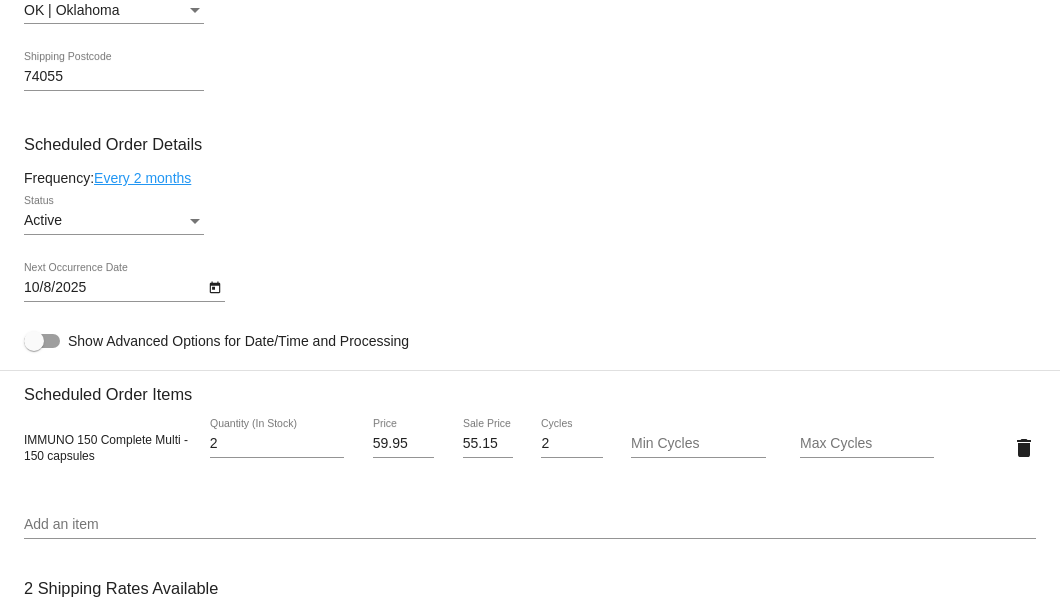 click 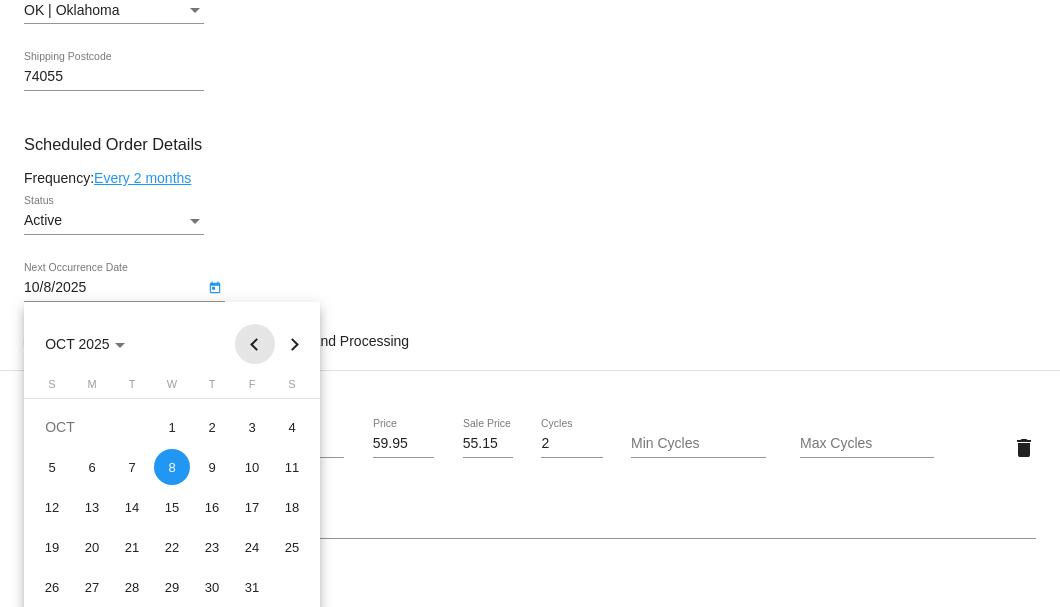 click at bounding box center (255, 344) 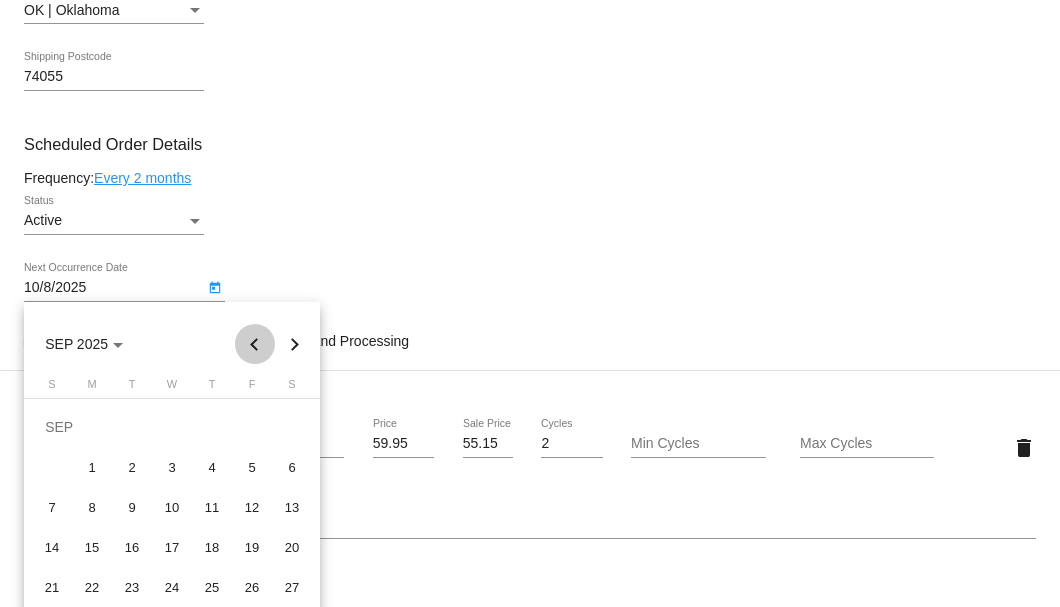 click at bounding box center (255, 344) 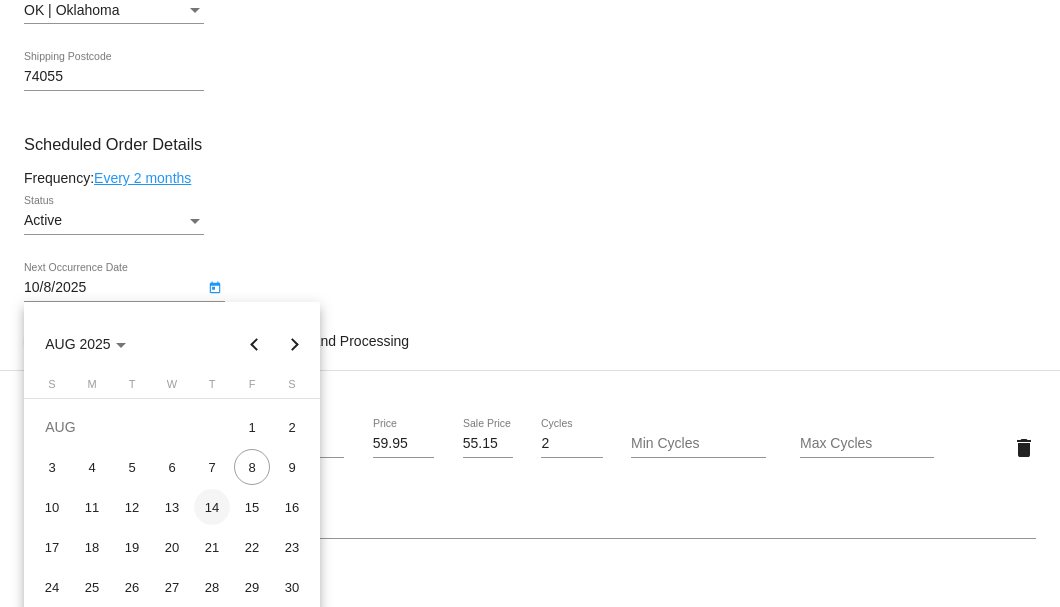 click on "14" at bounding box center [212, 507] 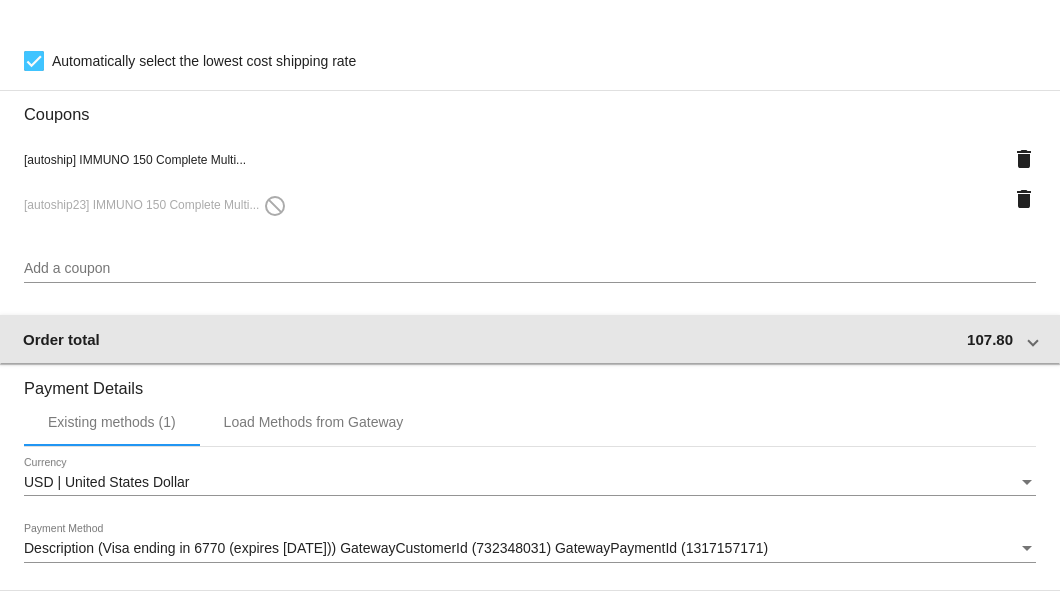 scroll, scrollTop: 1636, scrollLeft: 0, axis: vertical 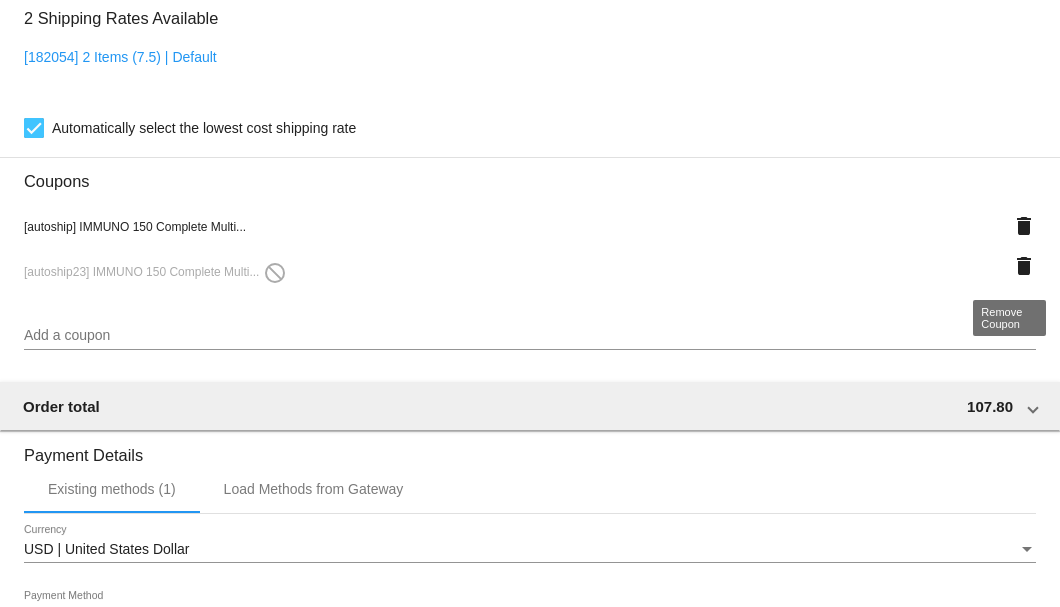 click on "delete" 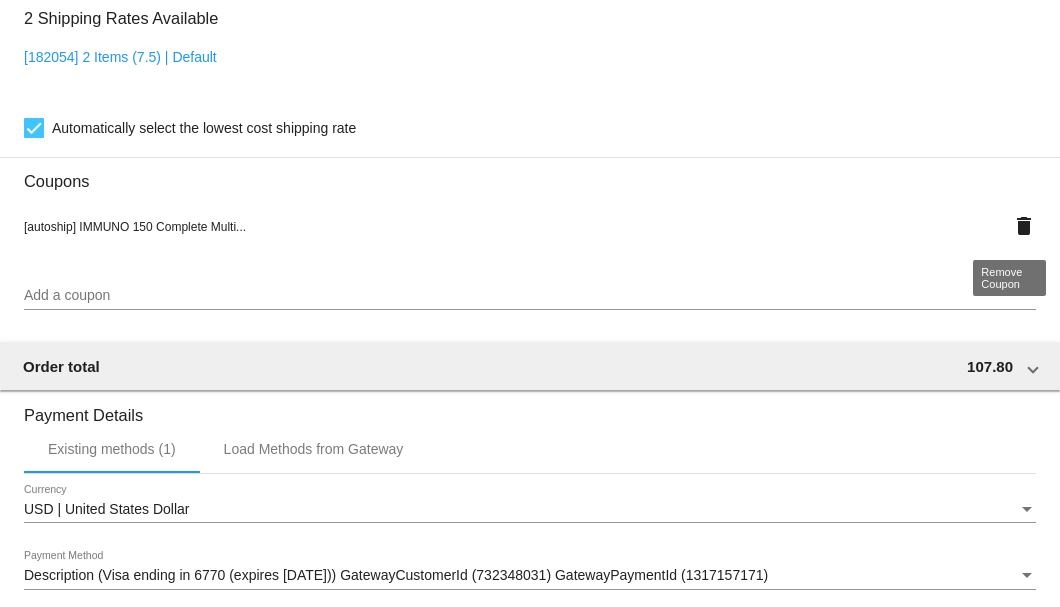 click on "delete" 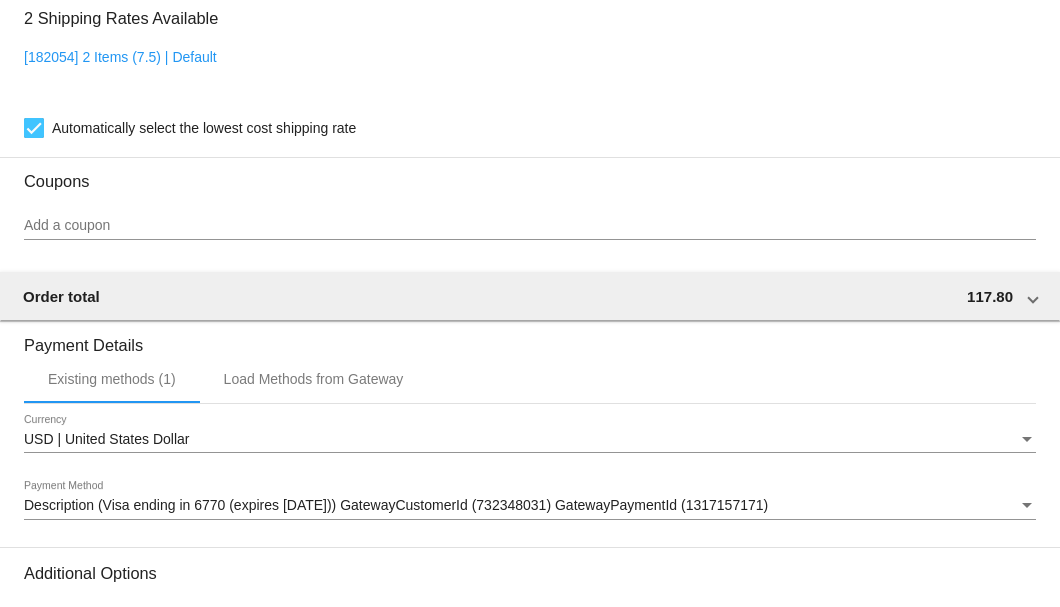 click on "Add a coupon" at bounding box center [530, 226] 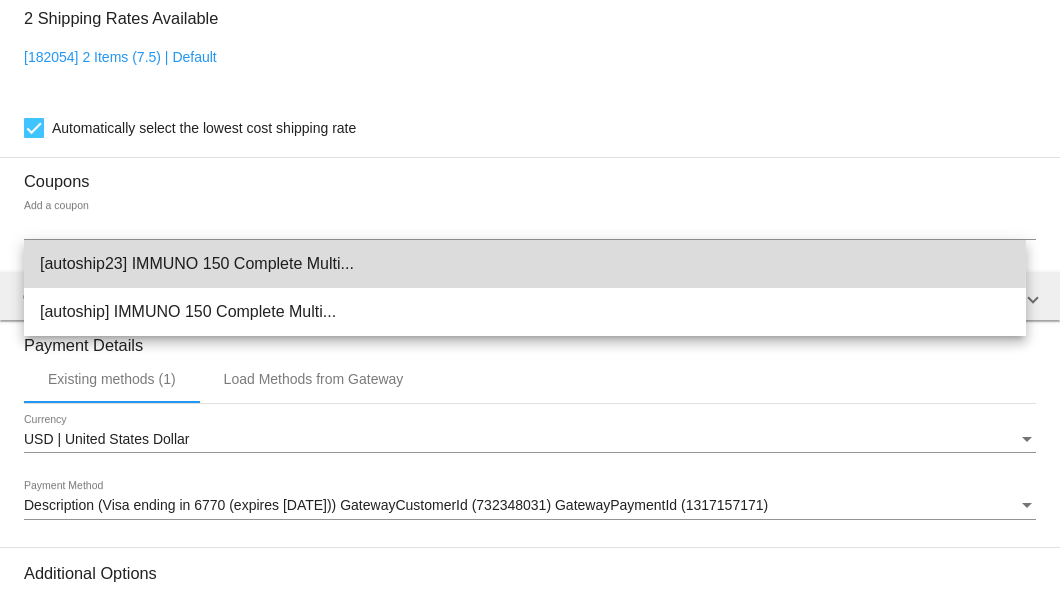 click on "[autoship23] IMMUNO 150 Complete Multi..." at bounding box center [525, 264] 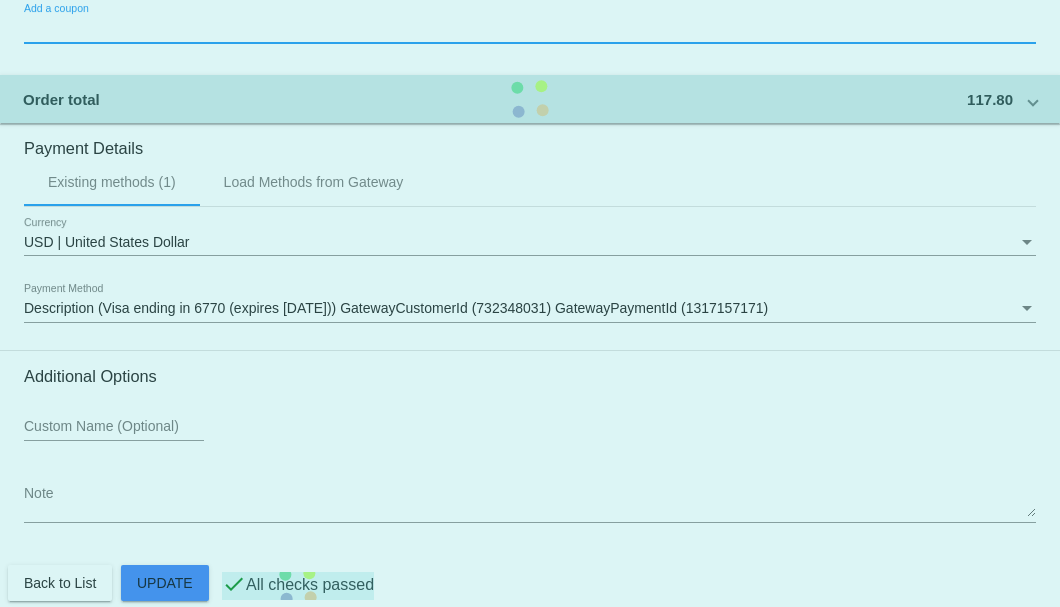scroll, scrollTop: 1930, scrollLeft: 0, axis: vertical 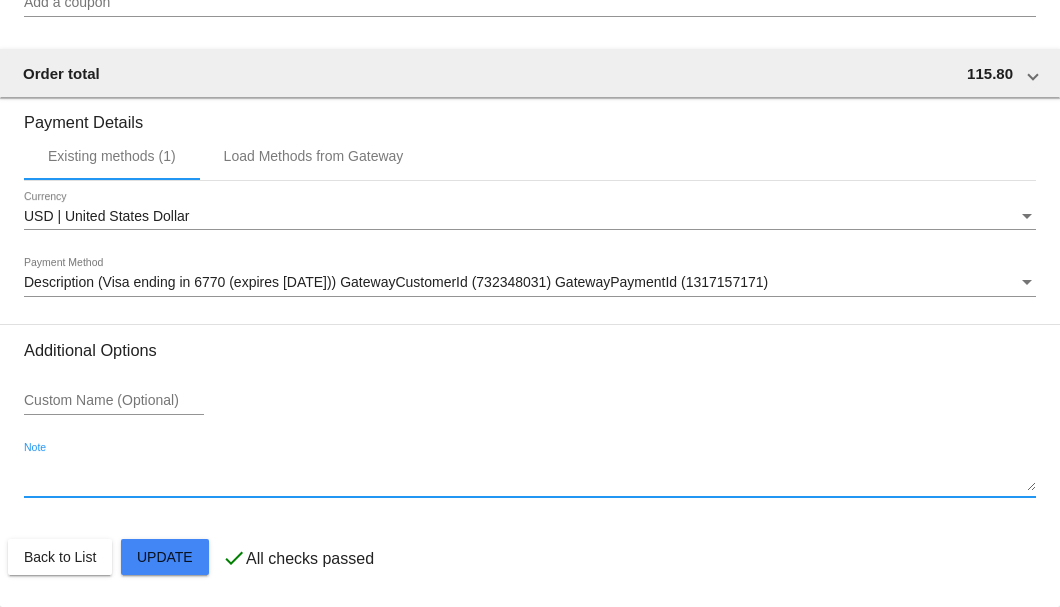click on "Note" at bounding box center (530, 476) 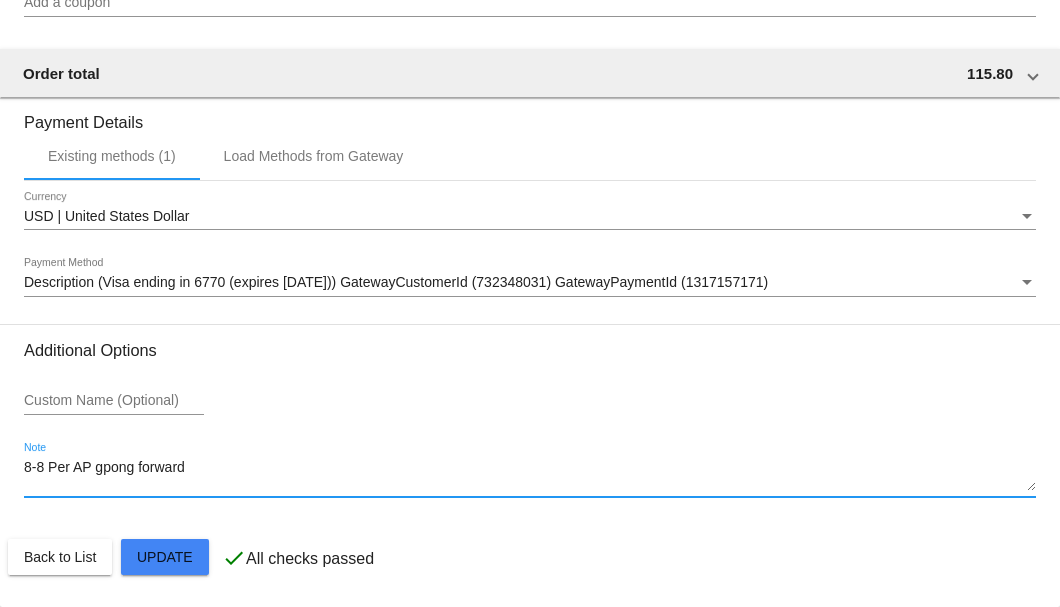 click on "8-8 Per AP gpong forward" at bounding box center (530, 476) 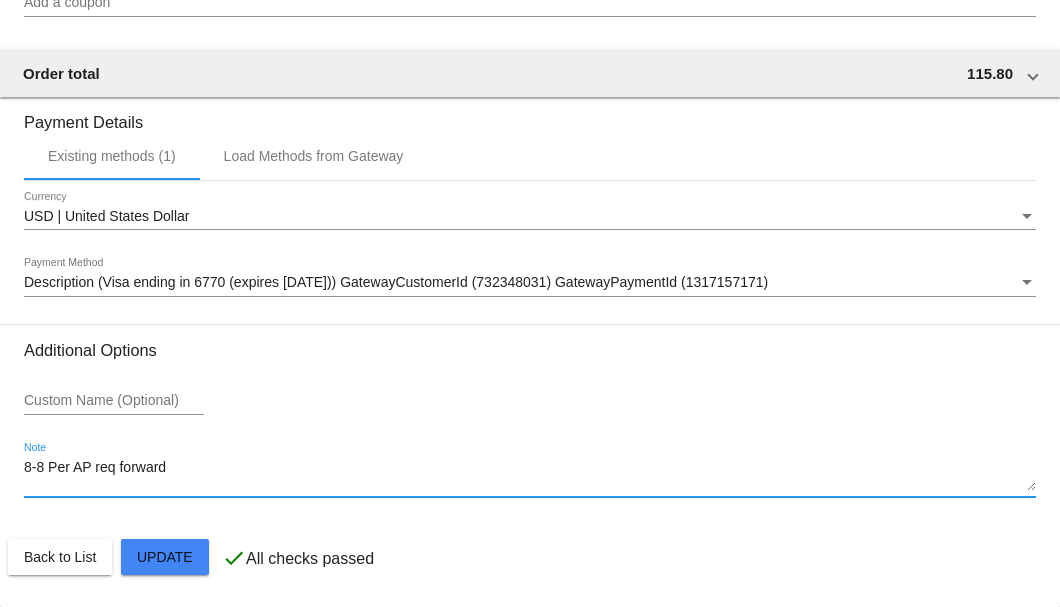 drag, startPoint x: 170, startPoint y: 474, endPoint x: 120, endPoint y: 472, distance: 50.039986 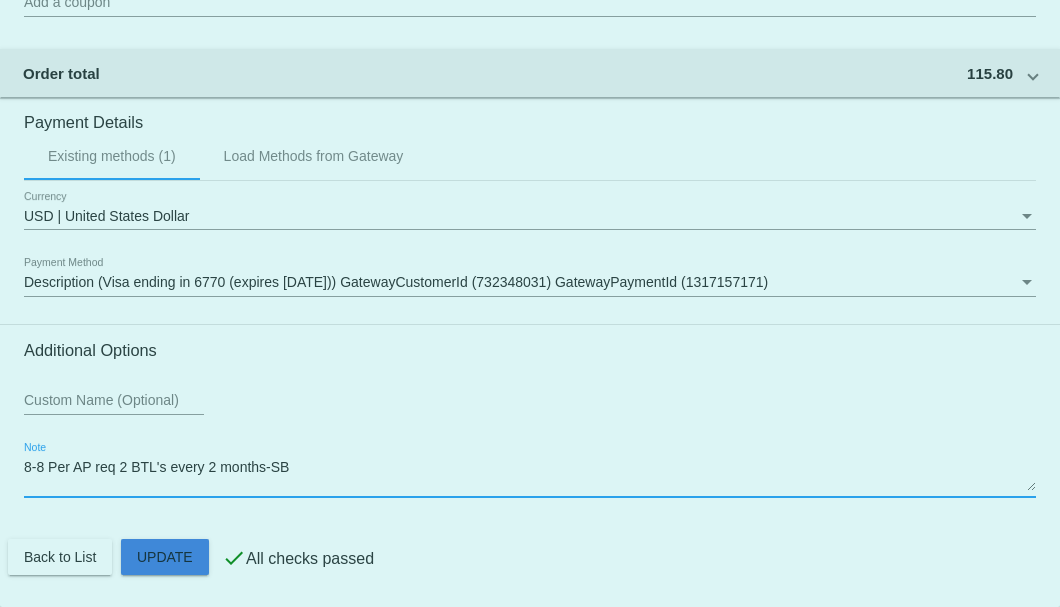 click on "Customer
6720198: Barry Johnson
papashawnee@yahoo.com
Customer Shipping
Enter Shipping Address Select A Saved Address (0)
Barry
Shipping First Name
Johnson
Shipping Last Name
US | USA
Shipping Country
7932 N 162nd E Ct
Shipping Street 1
Shipping Street 2
Owasso
Shipping City
OK | Oklahoma
Shipping State
74055
Shipping Postcode
Scheduled Order Details
Frequency:
Every 2 months
Active
Status" 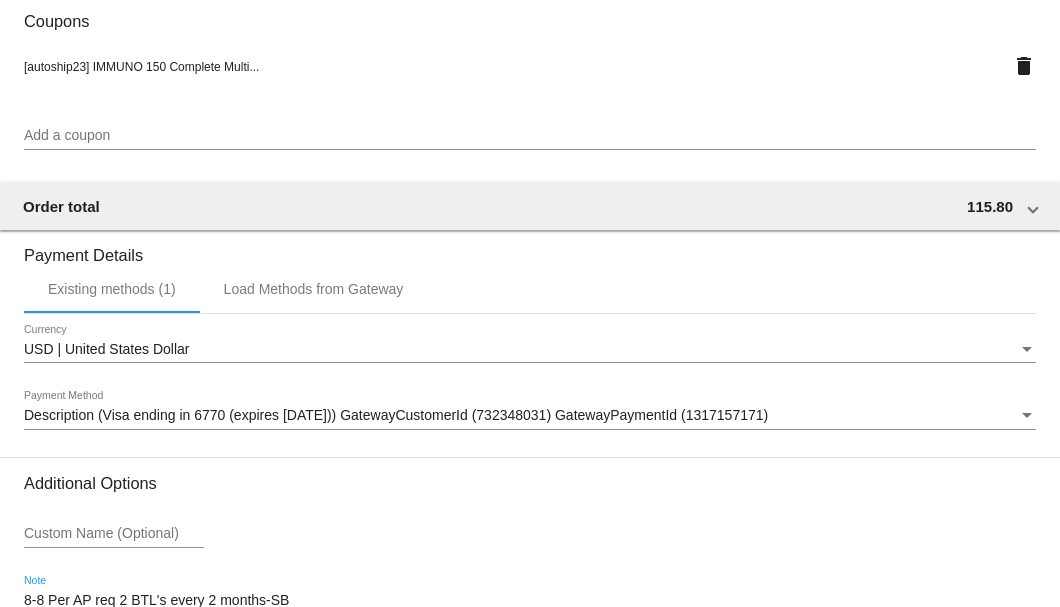scroll, scrollTop: 1930, scrollLeft: 0, axis: vertical 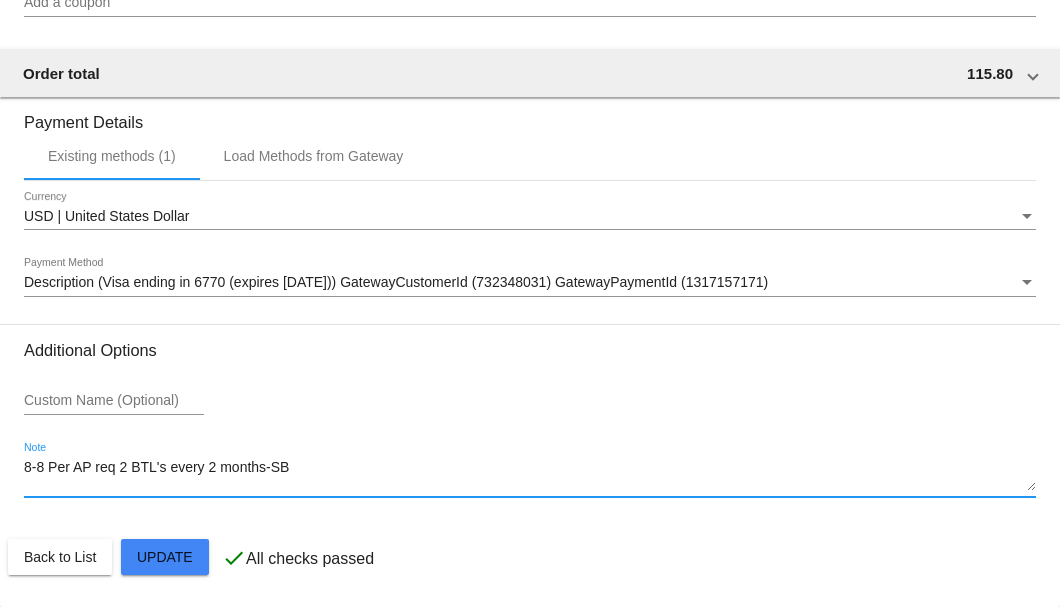 click on "Customer
6720198: Barry Johnson
papashawnee@yahoo.com
Customer Shipping
Enter Shipping Address Select A Saved Address (0)
Barry
Shipping First Name
Johnson
Shipping Last Name
US | USA
Shipping Country
7932 N 162nd E Ct
Shipping Street 1
Shipping Street 2
Owasso
Shipping City
OK | Oklahoma
Shipping State
74055
Shipping Postcode
Scheduled Order Details
Frequency:
Every 2 months
Active
Status" 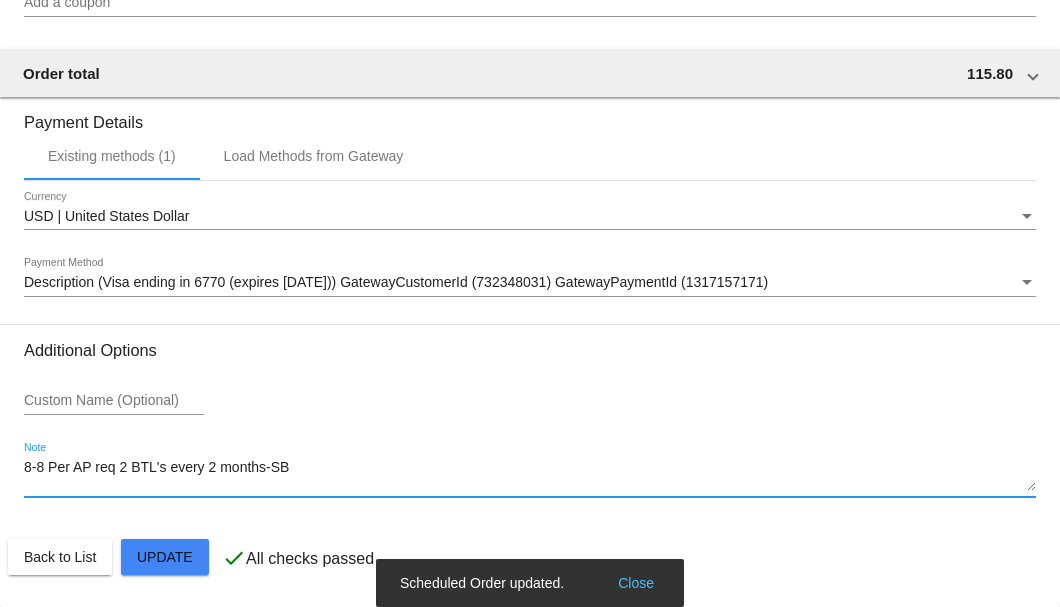 type on "8-8 Per AP req 2 BTL's every 2 months-SB" 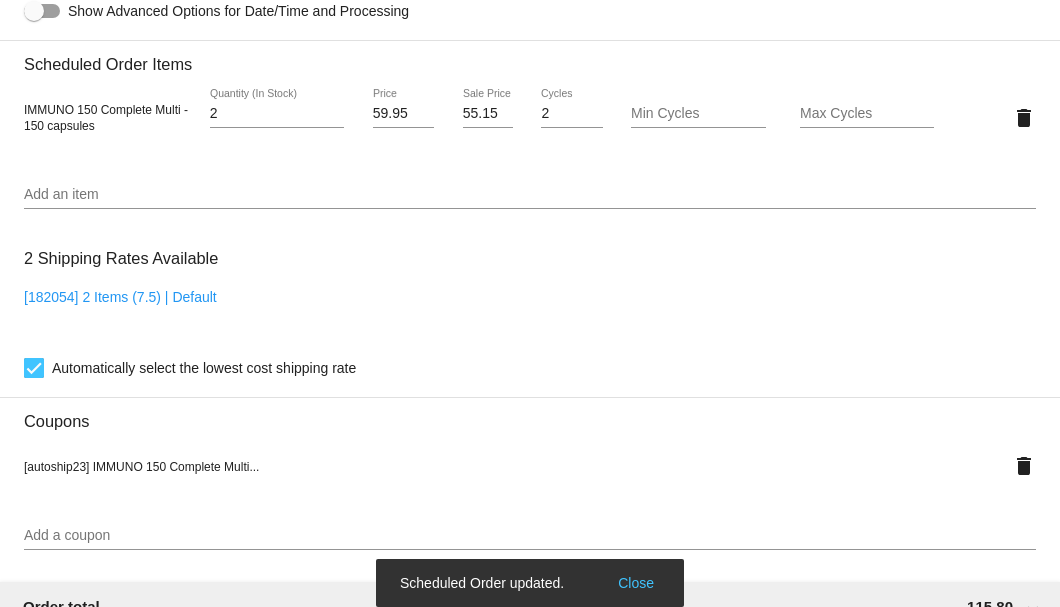 scroll, scrollTop: 1130, scrollLeft: 0, axis: vertical 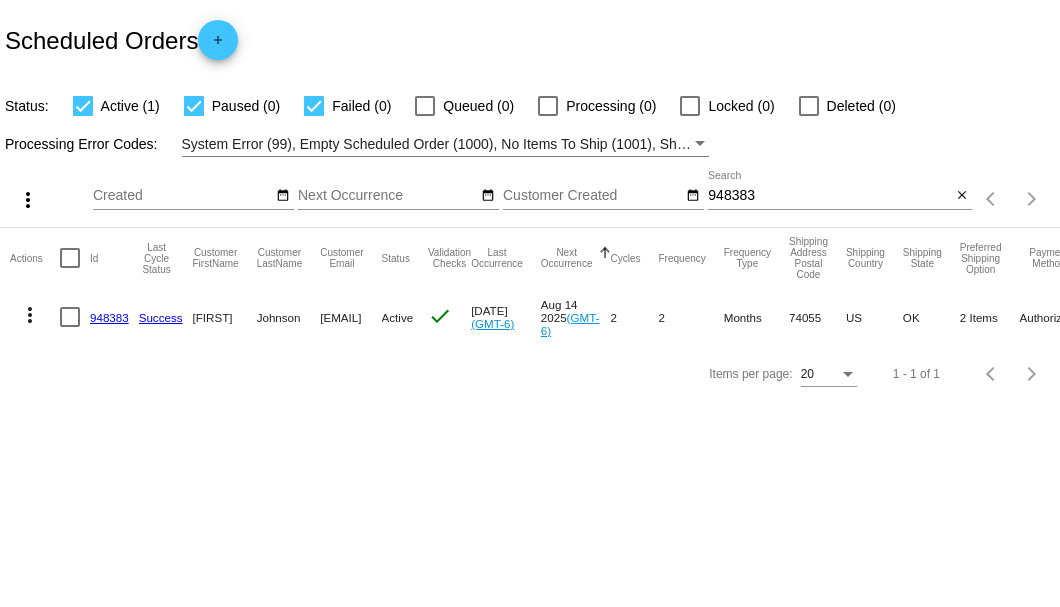 click on "948383" 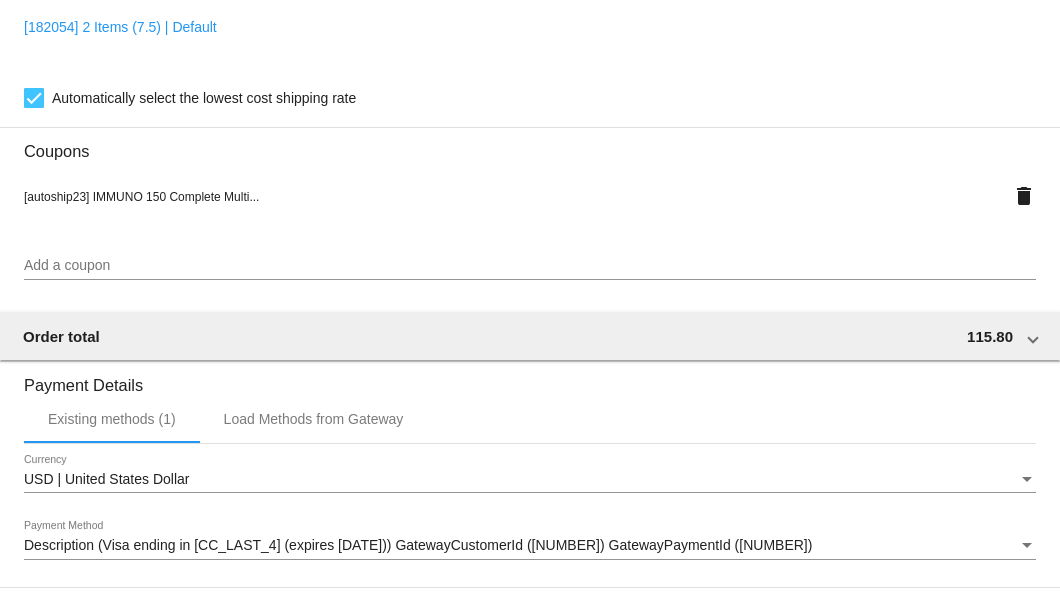 scroll, scrollTop: 1930, scrollLeft: 0, axis: vertical 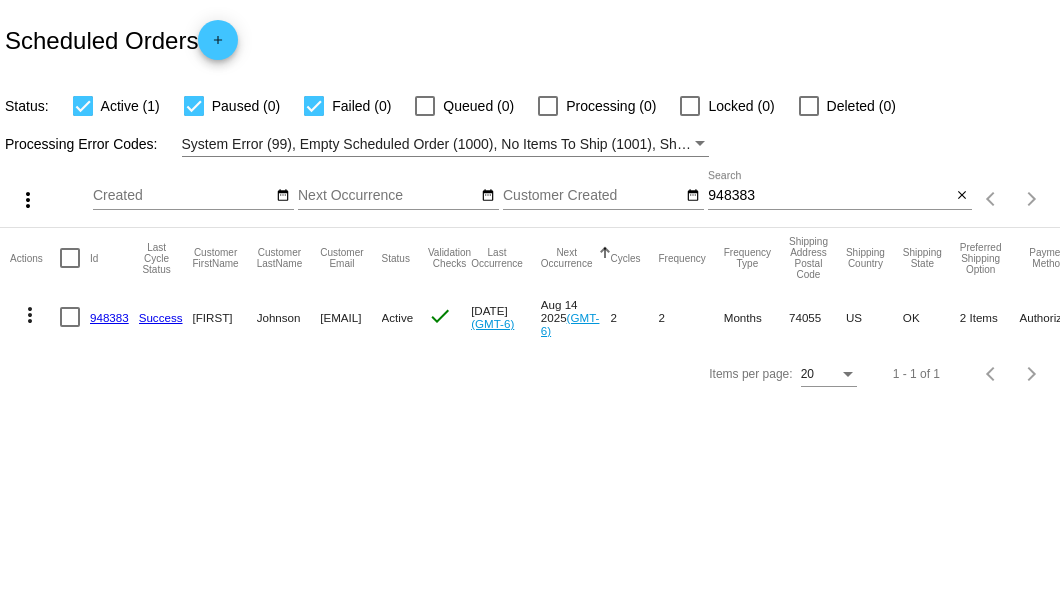 click on "948383
Search" 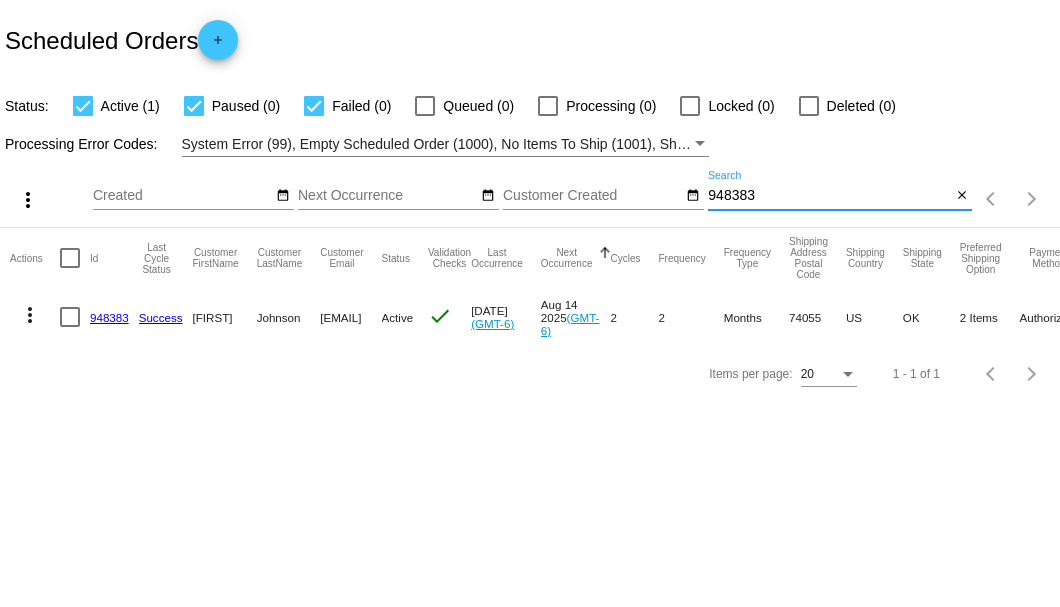 click on "948383" at bounding box center [829, 196] 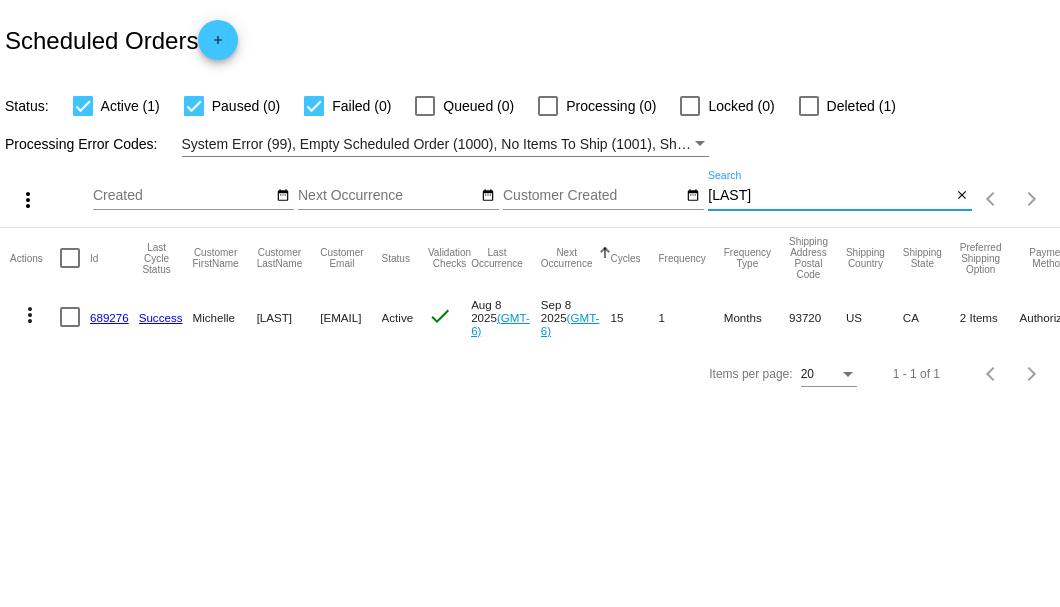 type on "[LAST]" 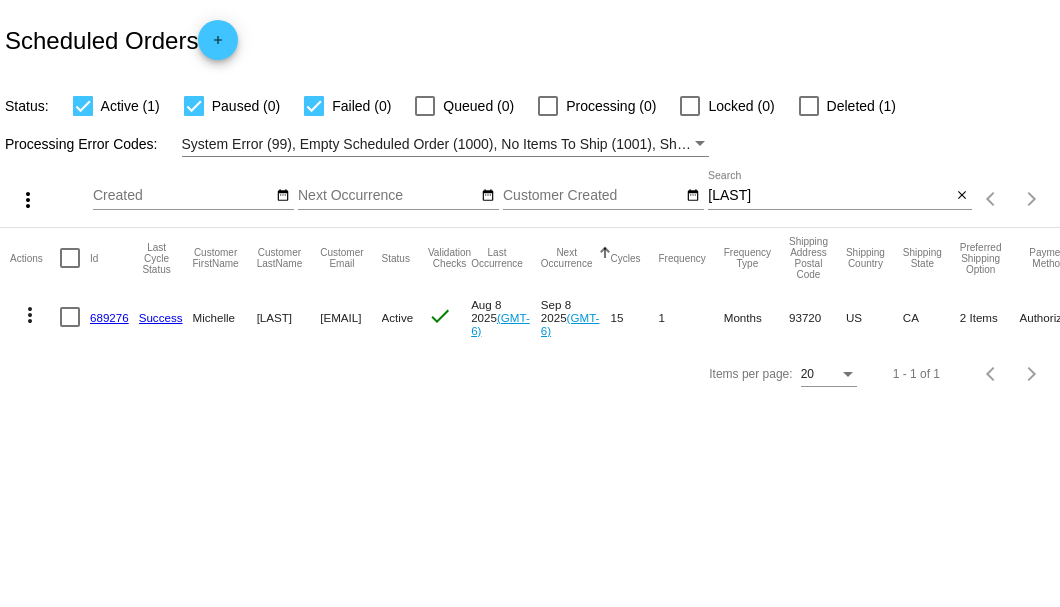 click on "689276" 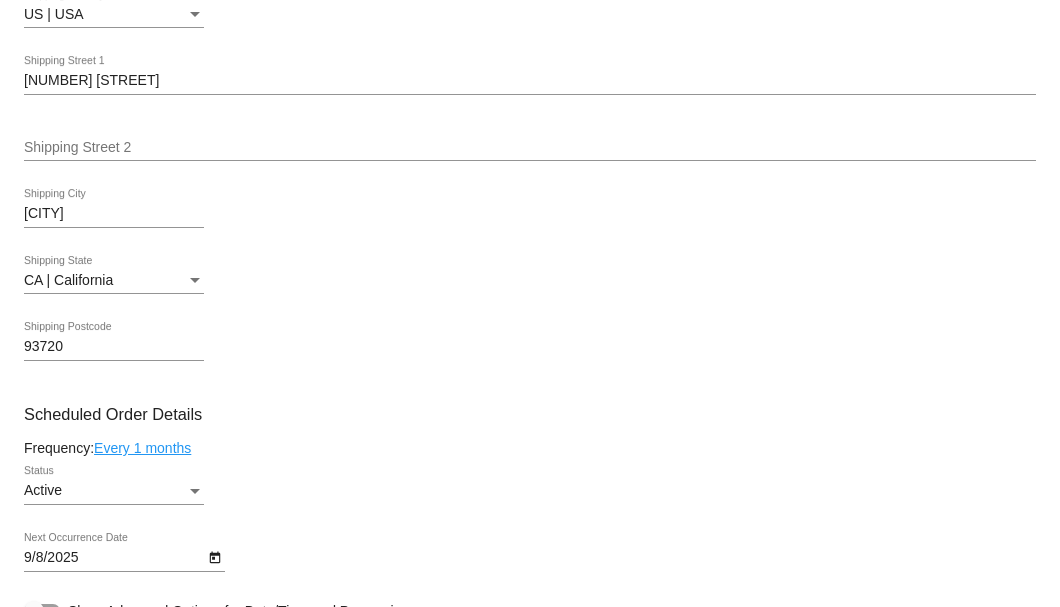 scroll, scrollTop: 930, scrollLeft: 0, axis: vertical 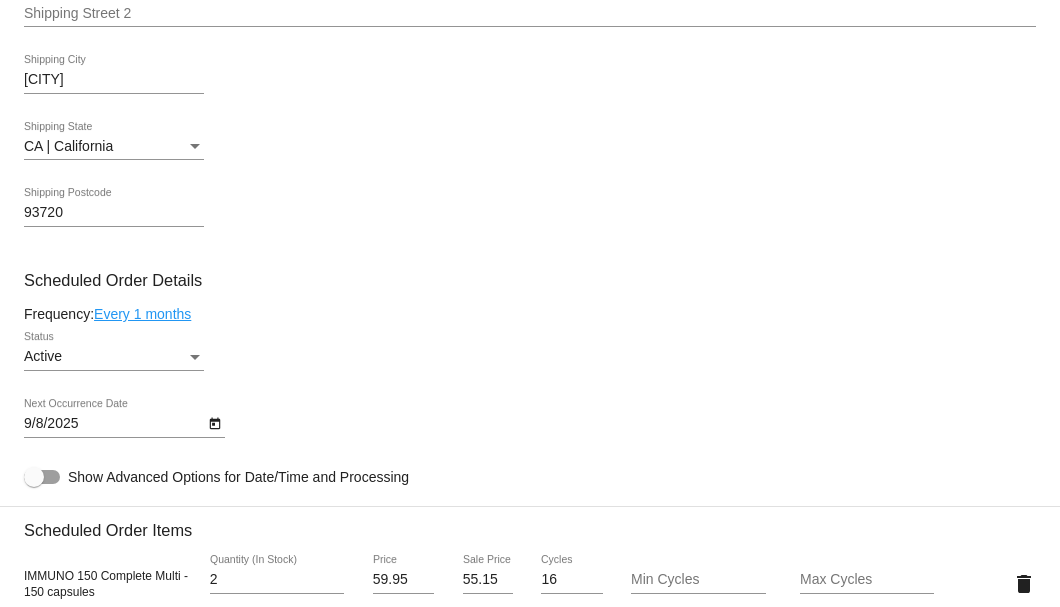 click at bounding box center (195, 357) 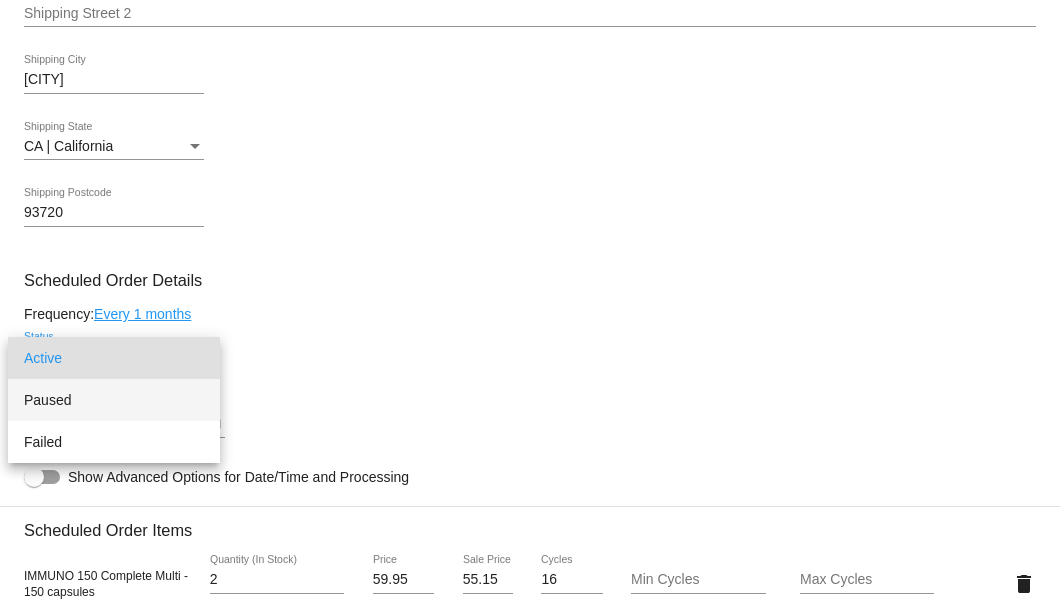 click on "Paused" at bounding box center (114, 400) 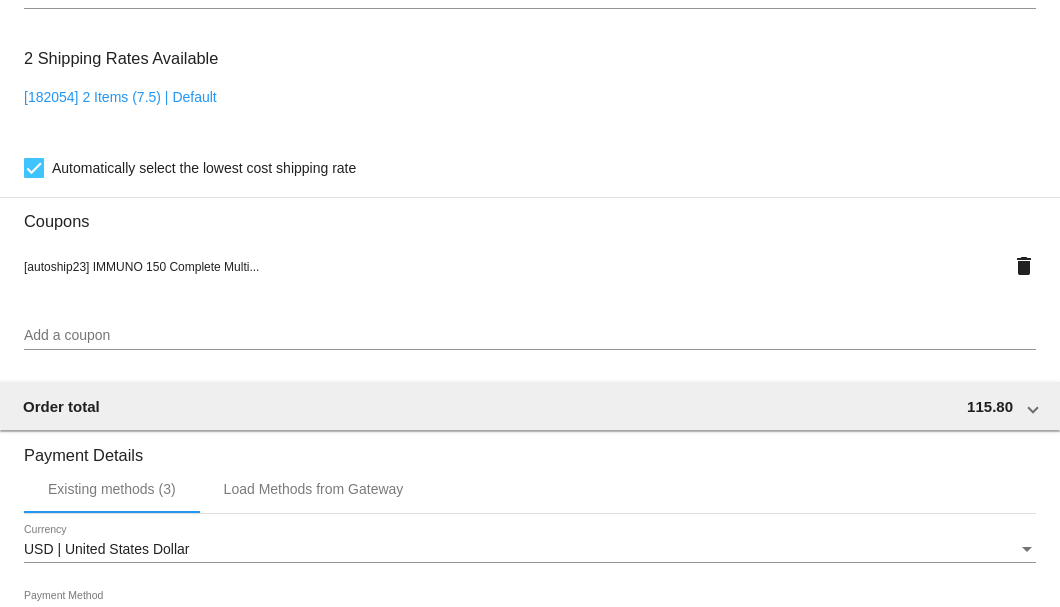 scroll, scrollTop: 1930, scrollLeft: 0, axis: vertical 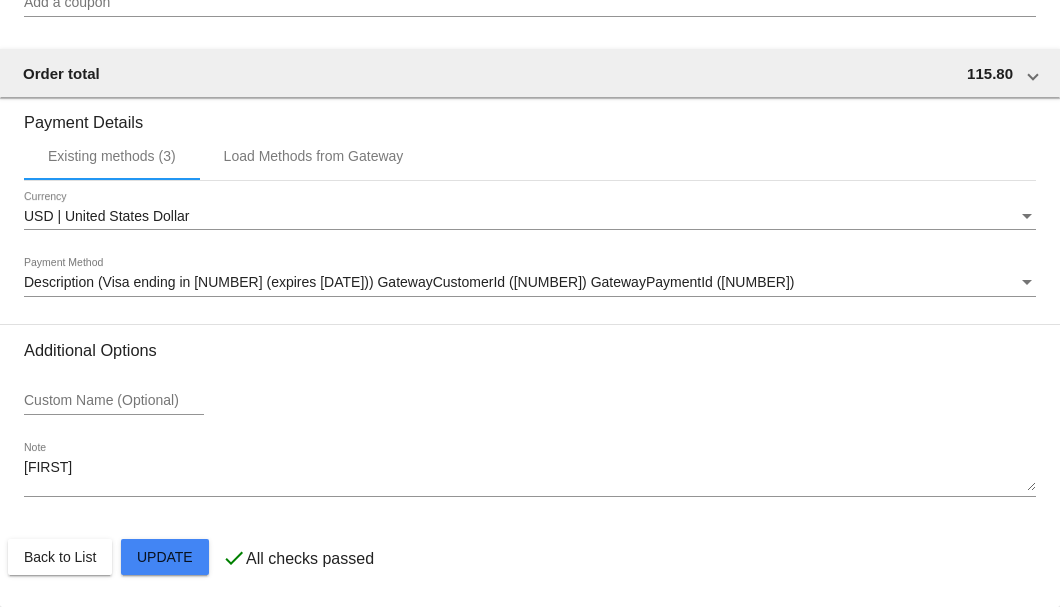 click on "cj" at bounding box center (530, 476) 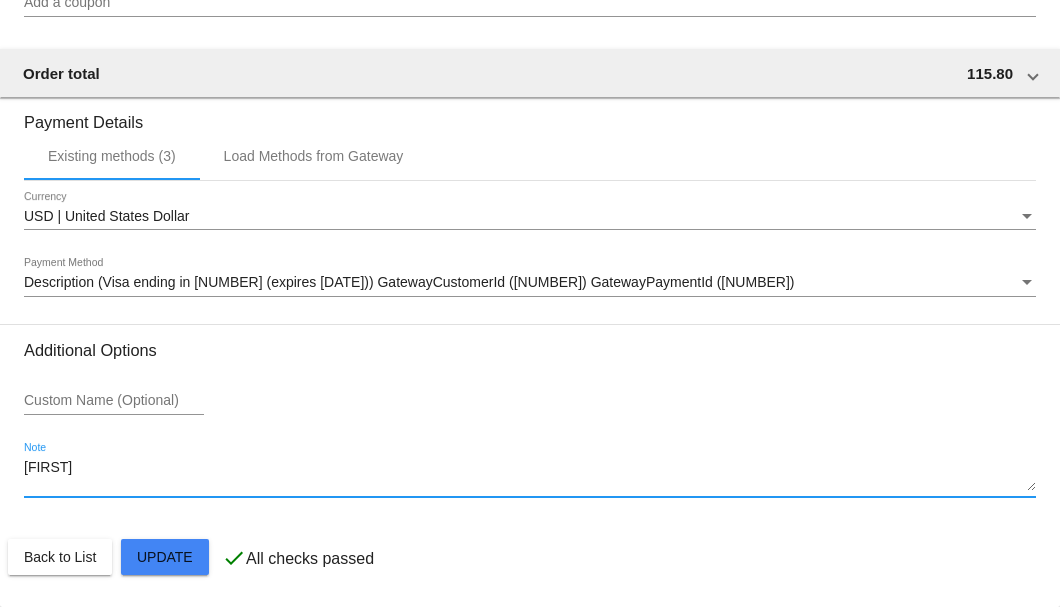 type on "c" 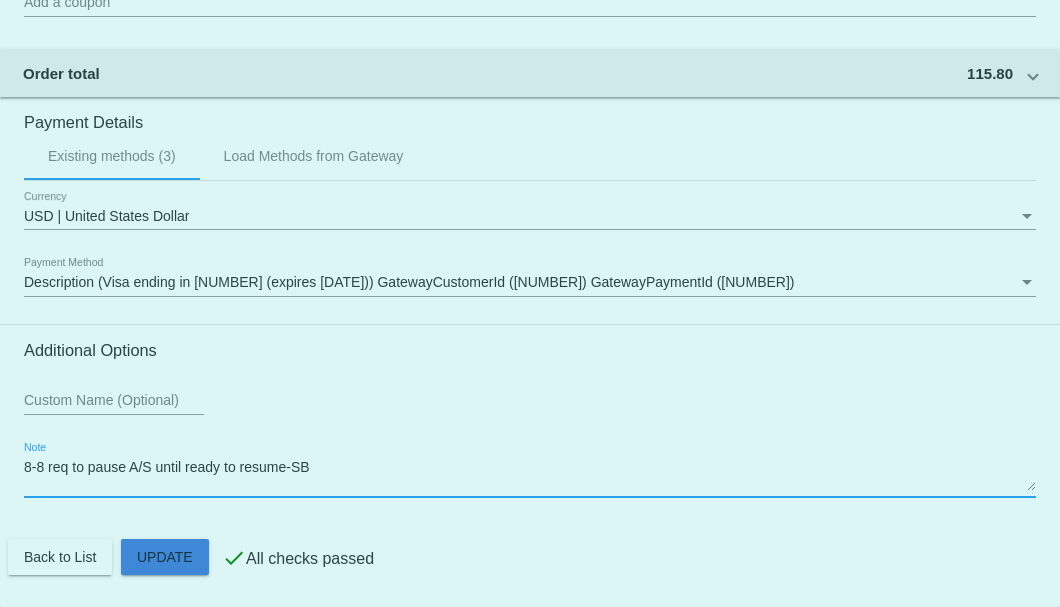 click on "Customer
4090591: Michelle Gandolfo
michelle.gandolfo@hotmail.com
Customer Shipping
Enter Shipping Address Select A Saved Address (0)
Michelle
Shipping First Name
Gandolfo
Shipping Last Name
US | USA
Shipping Country
2331 E Birch Ave
Shipping Street 1
Shipping Street 2
Fresno
Shipping City
CA | California
Shipping State
93720
Shipping Postcode
Scheduled Order Details
Frequency:
Every 1 months
Paused
2" 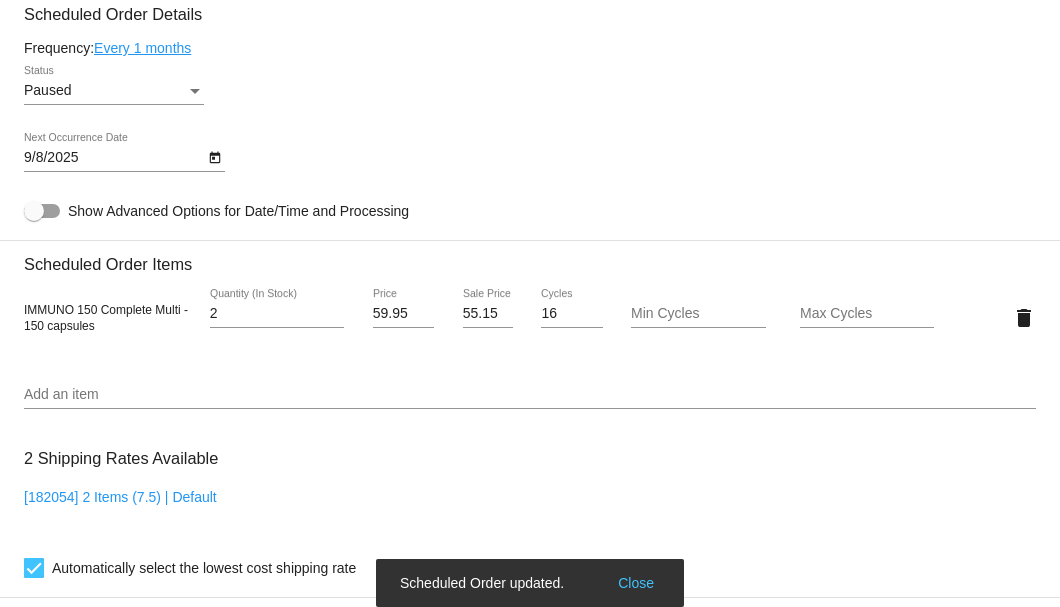 scroll, scrollTop: 930, scrollLeft: 0, axis: vertical 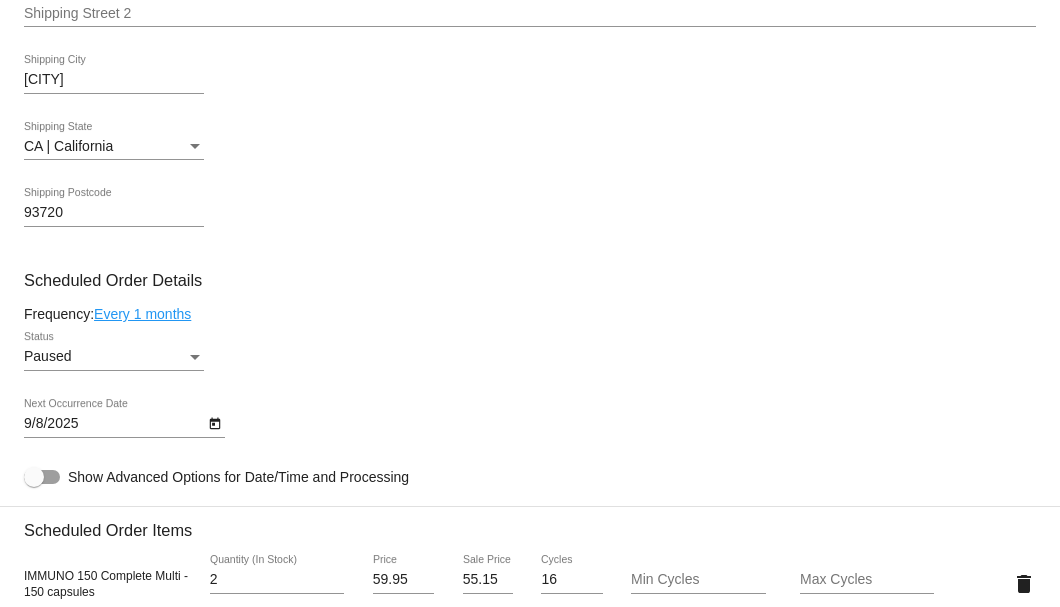type on "8-8 req to pause A/S until ready to resume-SB" 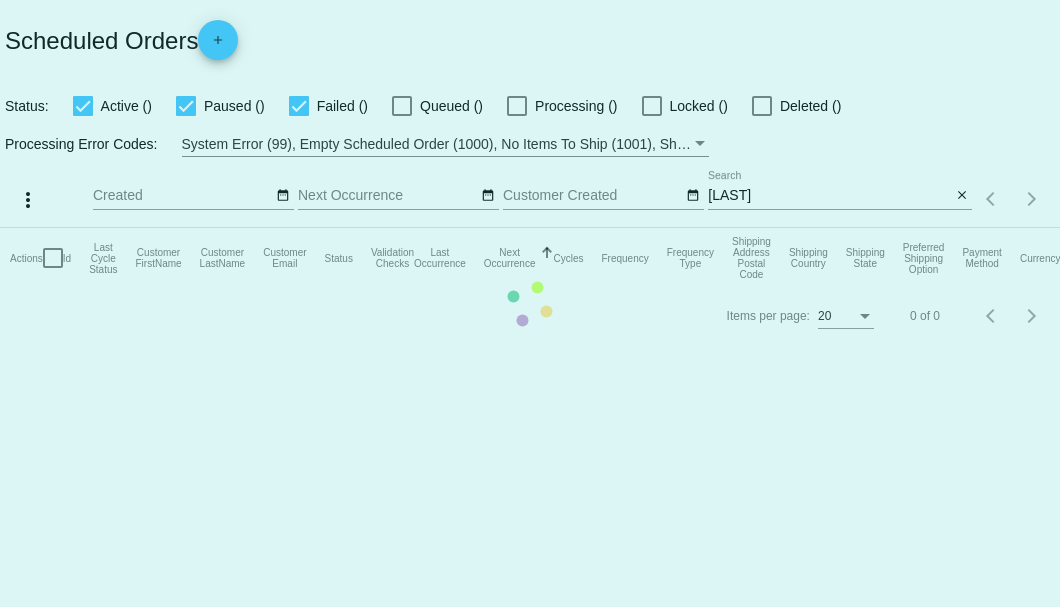 scroll, scrollTop: 0, scrollLeft: 0, axis: both 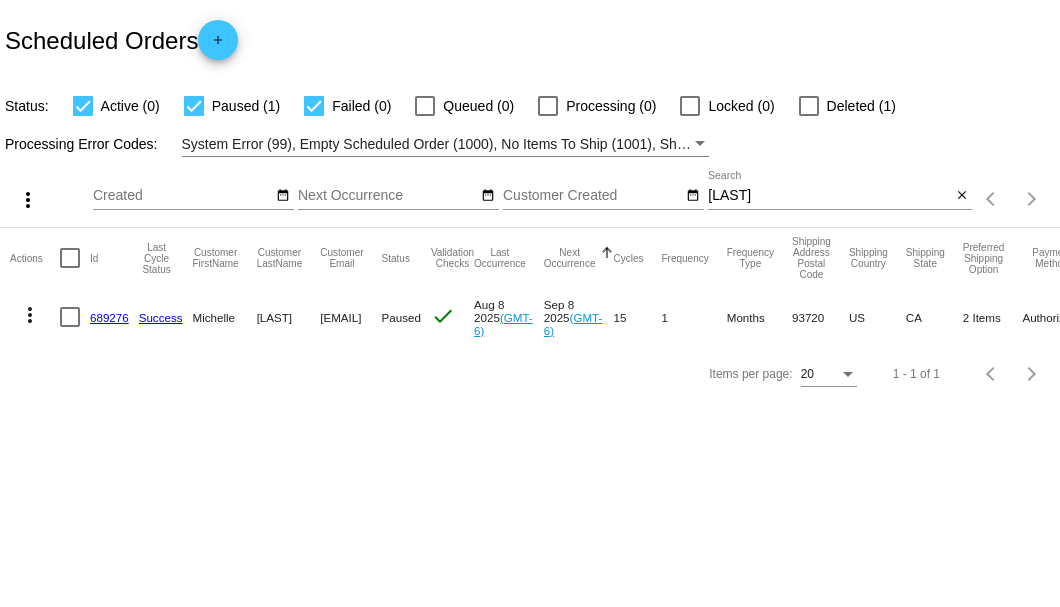 click on "Scheduled Orders
add" 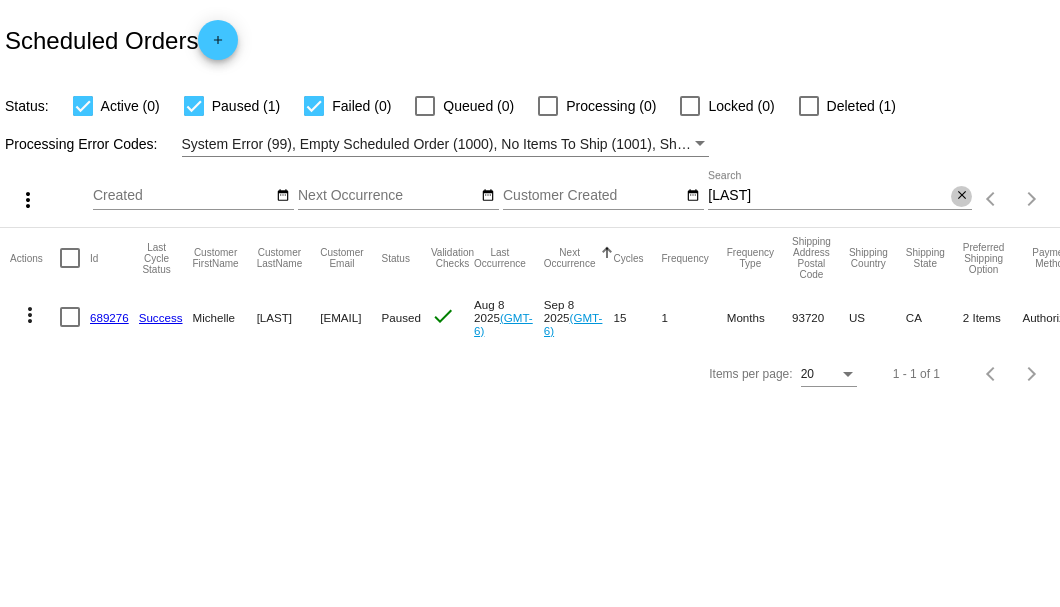 click on "close" 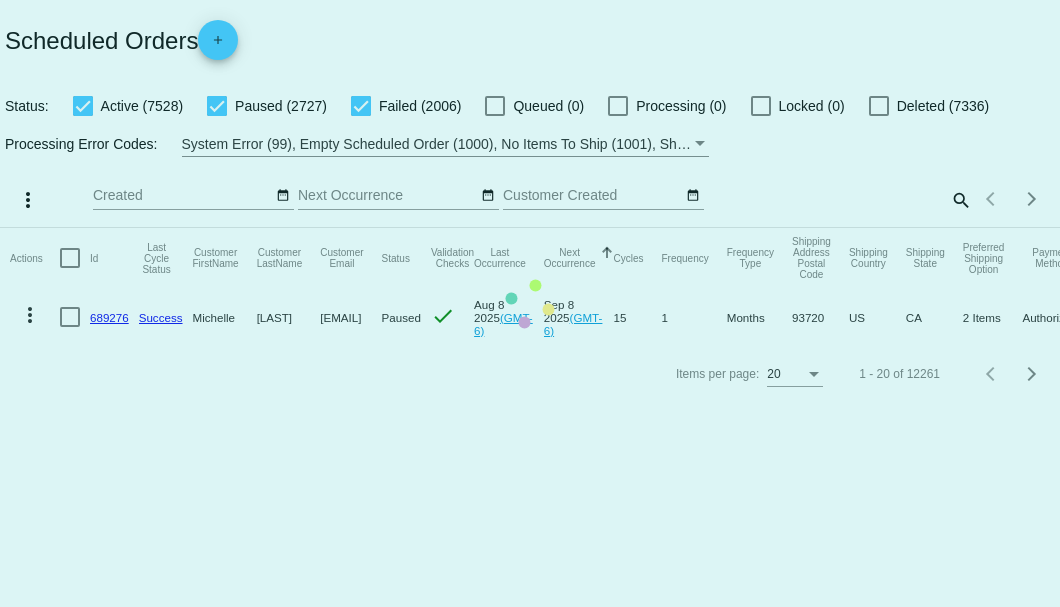 click on "Actions
Id   Last Cycle Status   Customer FirstName   Customer LastName   Customer Email   Status   Validation Checks   Last Occurrence   Next Occurrence   Sorted by NextOccurrenceUtc ascending  Cycles   Frequency   Frequency Type   Shipping Address Postal Code
Shipping Country
Shipping State
Preferred Shipping Option
Payment Method   Currency   Total Product Quantity   Scheduled Order Subtotal
Scheduled Order LTV
more_vert
689276
Success
Michelle
Gandolfo
michelle.gandolfo@hotmail.com
Paused
check
Aug 8 2025
(GMT-6)
Sep 8 2025
(GMT-6)
15  1  Months  93720  US  CA  2 Items  AuthorizeNet  USD  2  108.30  1,730.60" 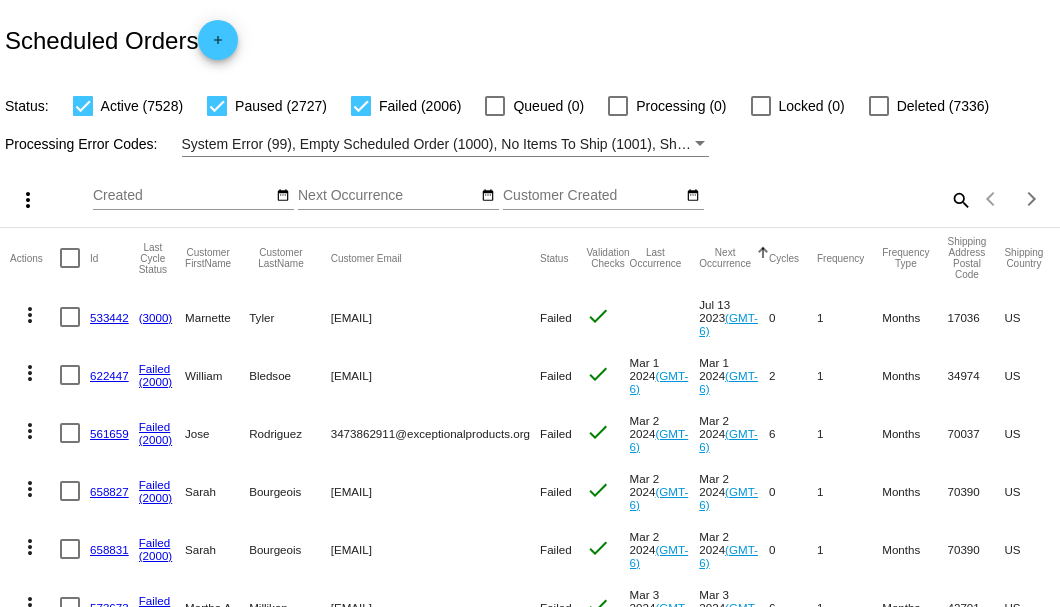 click on "search" 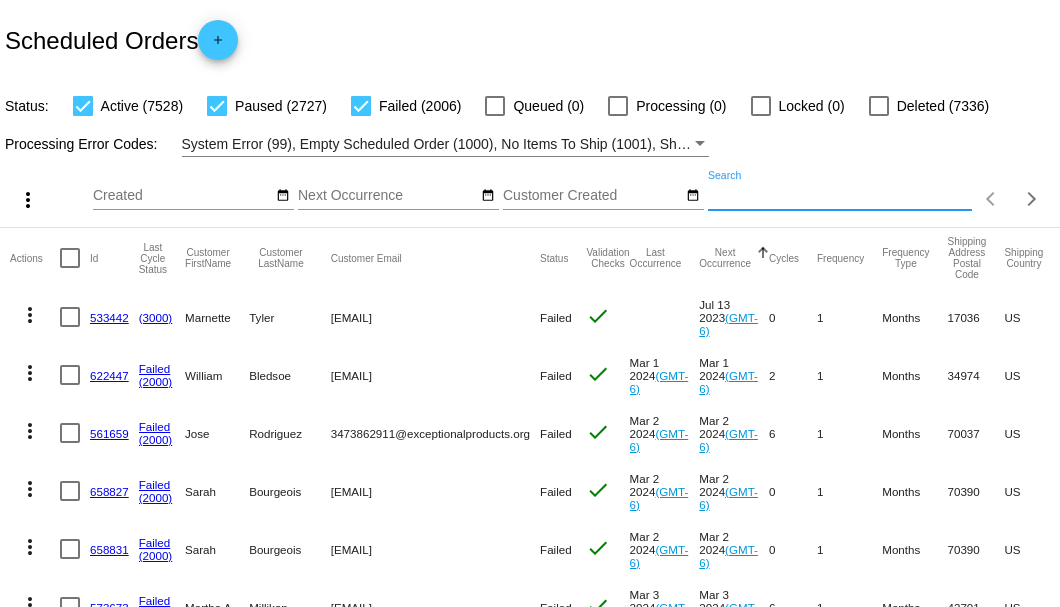 click on "Search" at bounding box center (840, 196) 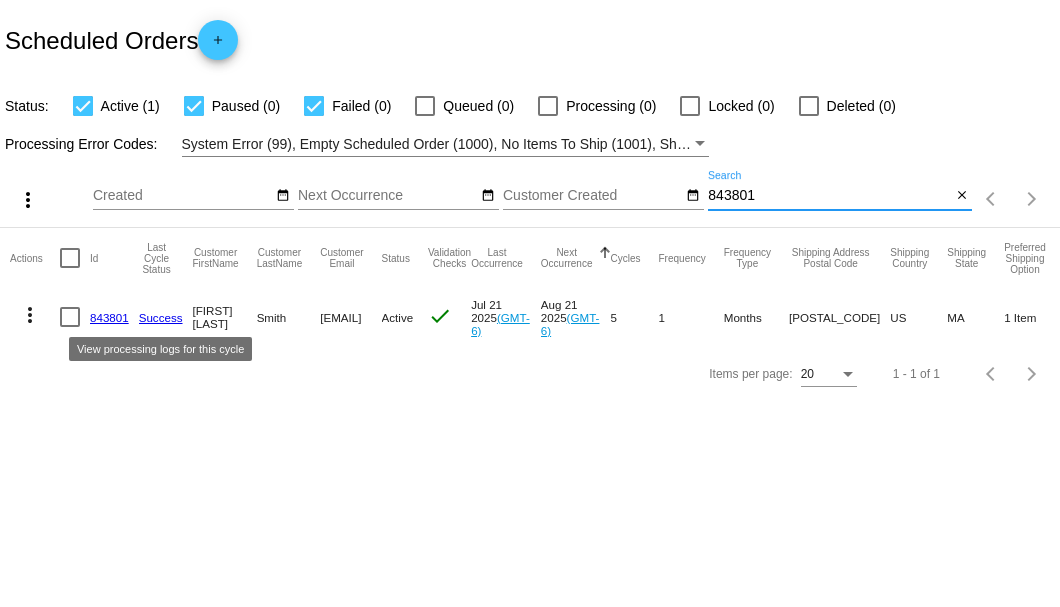 type on "843801" 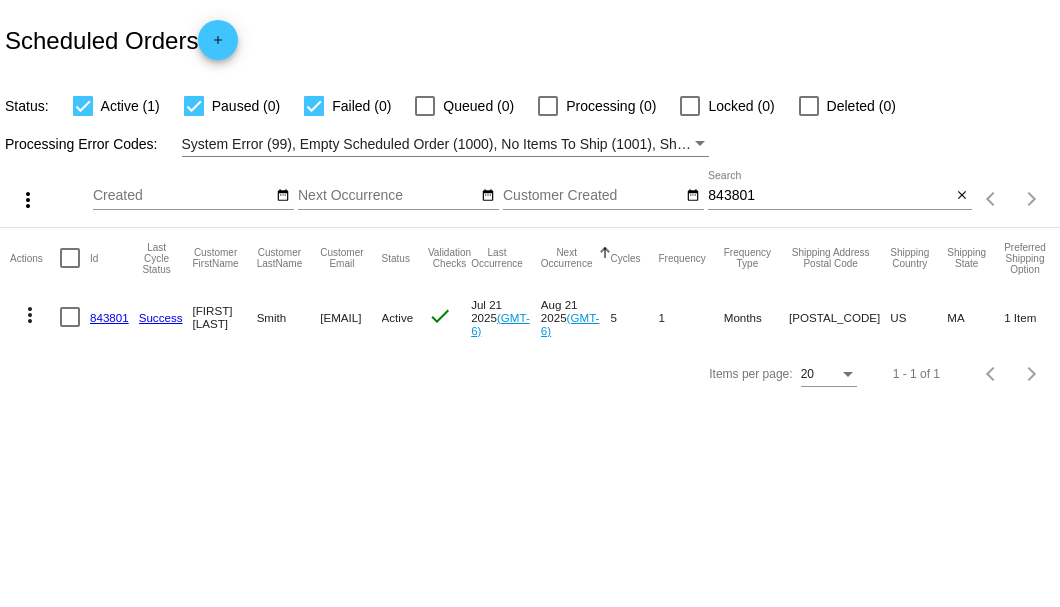 click on "843801" 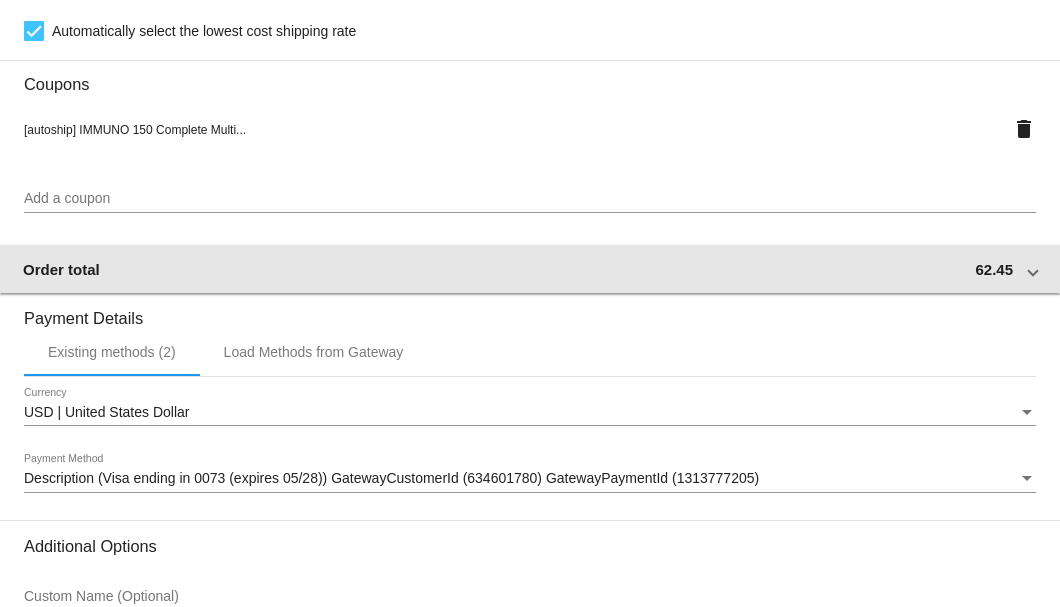 scroll, scrollTop: 1930, scrollLeft: 0, axis: vertical 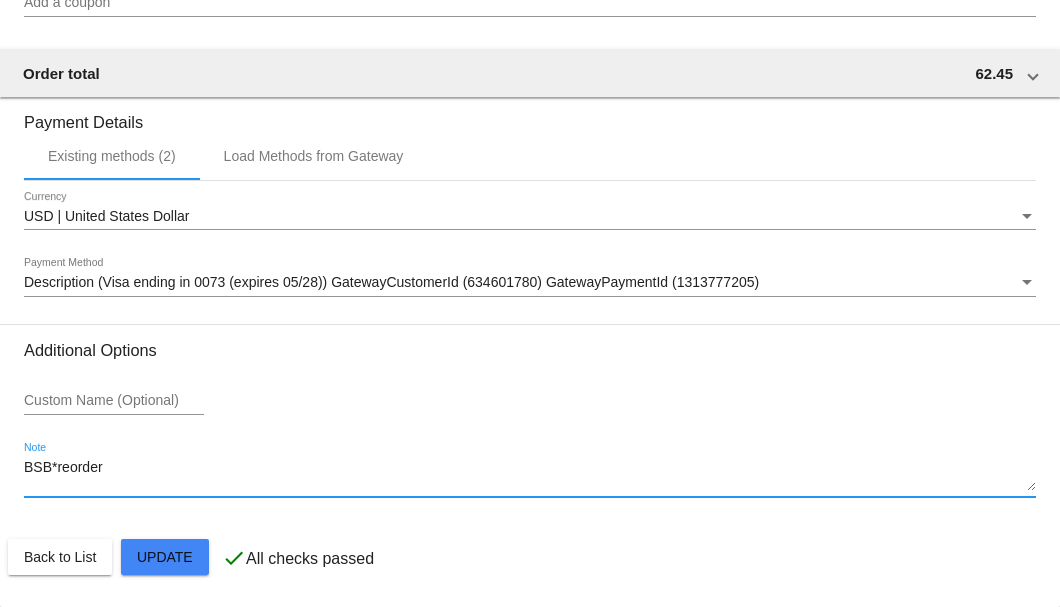 drag, startPoint x: 156, startPoint y: 465, endPoint x: 12, endPoint y: 468, distance: 144.03125 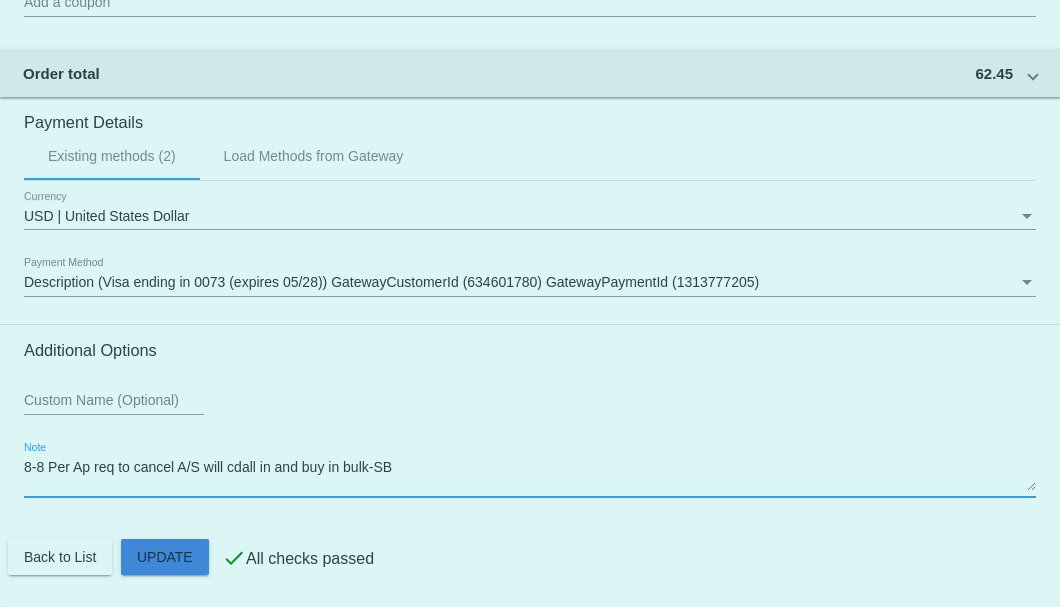 click on "Customer
3454871: David S Smith
dss1194@yahooo.com
Customer Shipping
Enter Shipping Address Select A Saved Address (0)
David S
Shipping First Name
Smith
Shipping Last Name
US | USA
Shipping Country
43 A Grant St
Shipping Street 1
Shipping Street 2
Tauton
Shipping City
MA | Massachusetts
Shipping State
02780
Shipping Postcode
Scheduled Order Details
Frequency:
Every 1 months
Active
Status
1" 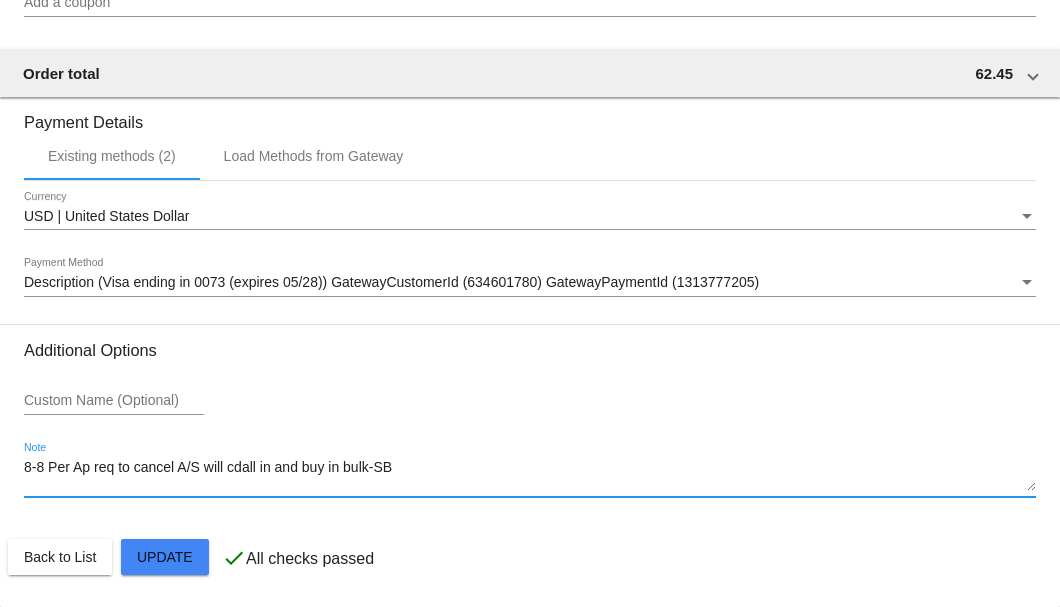 click on "8-8 Per Ap req to cancel A/S will cdall in and buy in bulk-SB" at bounding box center [530, 476] 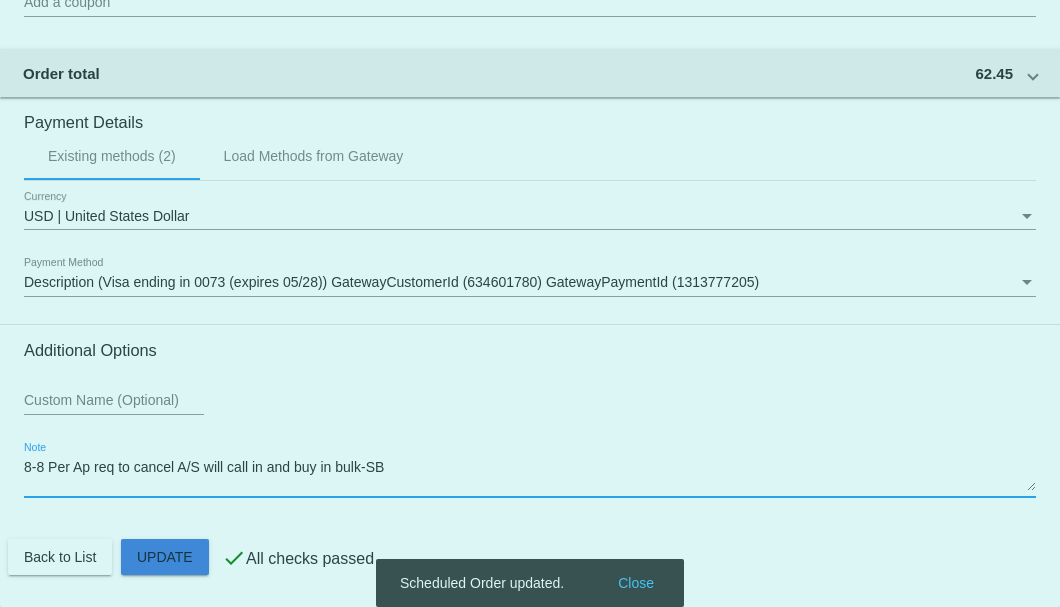 click on "Customer
3454871: David S Smith
dss1194@yahooo.com
Customer Shipping
Enter Shipping Address Select A Saved Address (0)
David S
Shipping First Name
Smith
Shipping Last Name
US | USA
Shipping Country
43 A Grant St
Shipping Street 1
Shipping Street 2
Tauton
Shipping City
MA | Massachusetts
Shipping State
02780
Shipping Postcode
Scheduled Order Details
Frequency:
Every 1 months
Active
Status
1" 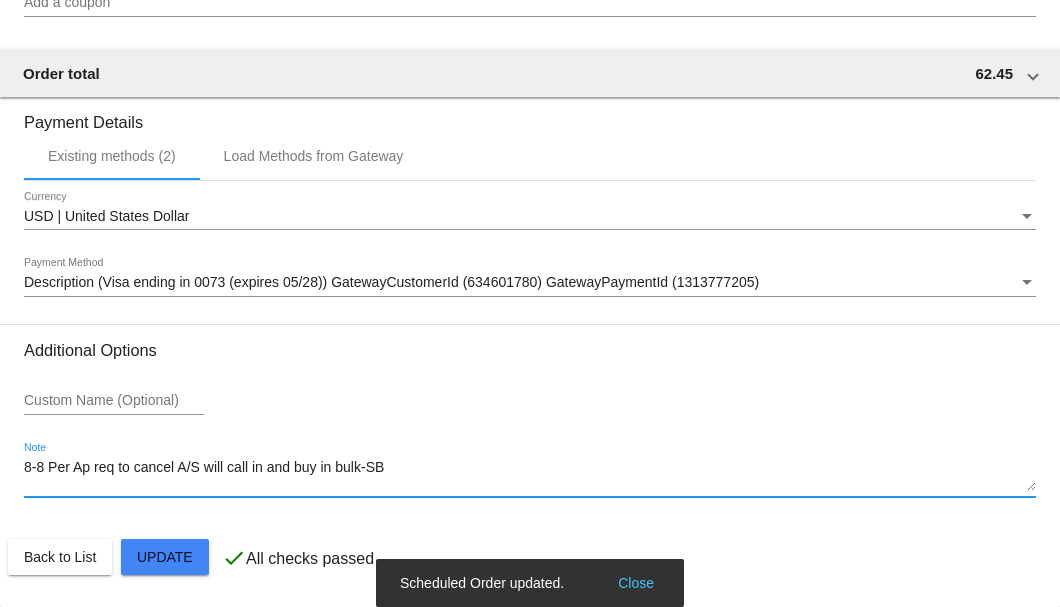 click on "Customer
3454871: David S Smith
dss1194@yahooo.com
Customer Shipping
Enter Shipping Address Select A Saved Address (0)
David S
Shipping First Name
Smith
Shipping Last Name
US | USA
Shipping Country
43 A Grant St
Shipping Street 1
Shipping Street 2
Tauton
Shipping City
MA | Massachusetts
Shipping State
02780
Shipping Postcode
Scheduled Order Details
Frequency:
Every 1 months
Active
Status
1" 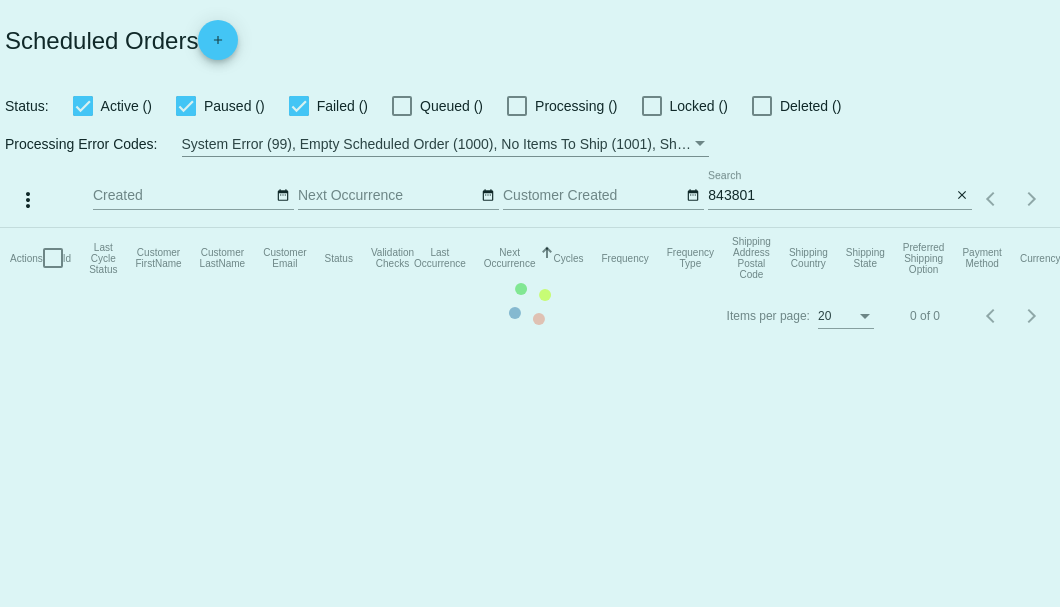 scroll, scrollTop: 0, scrollLeft: 0, axis: both 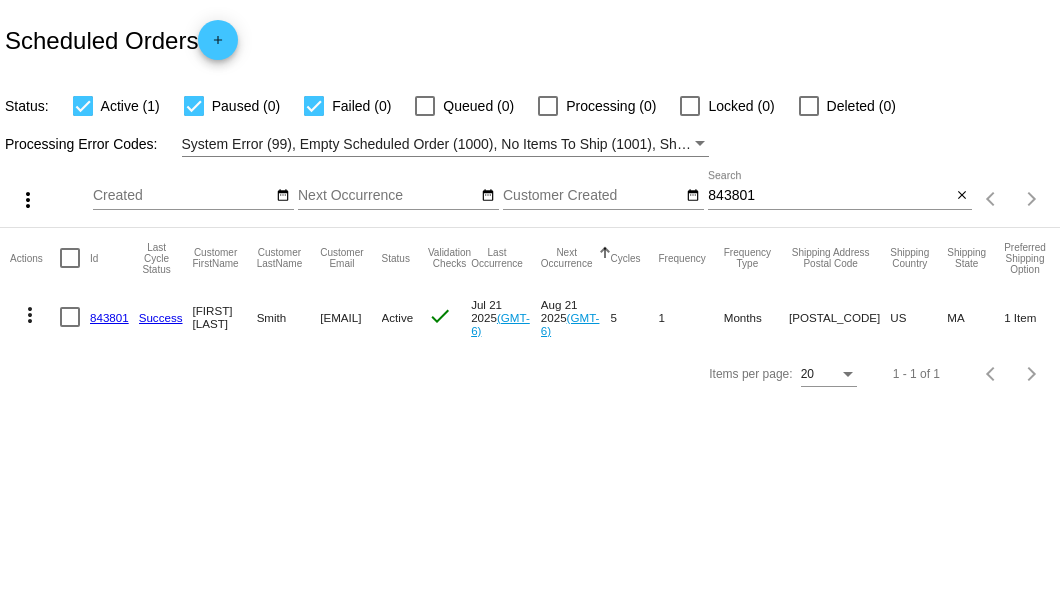 click at bounding box center (70, 317) 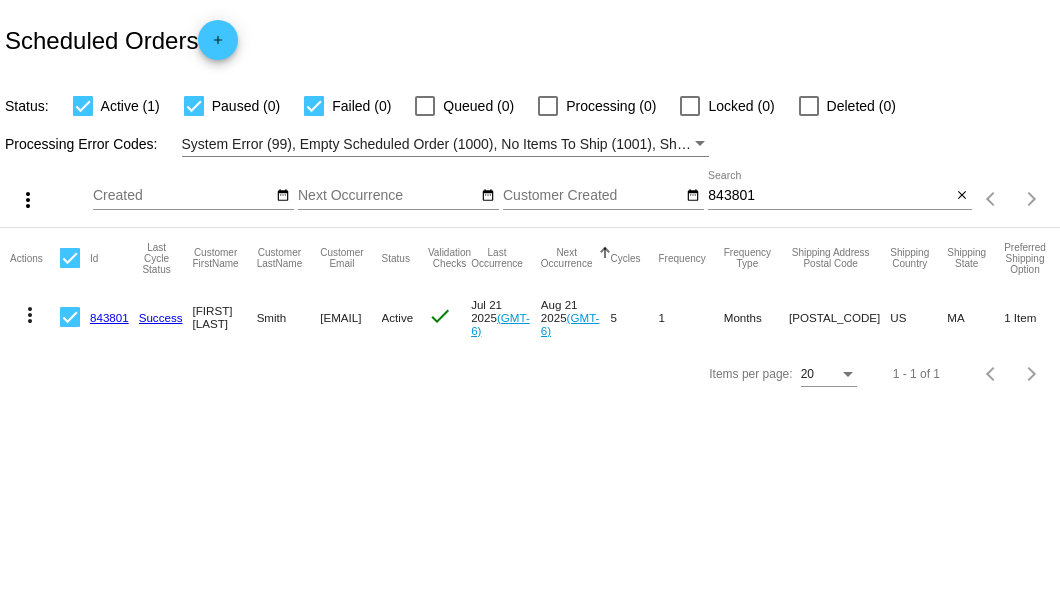 click on "more_vert" 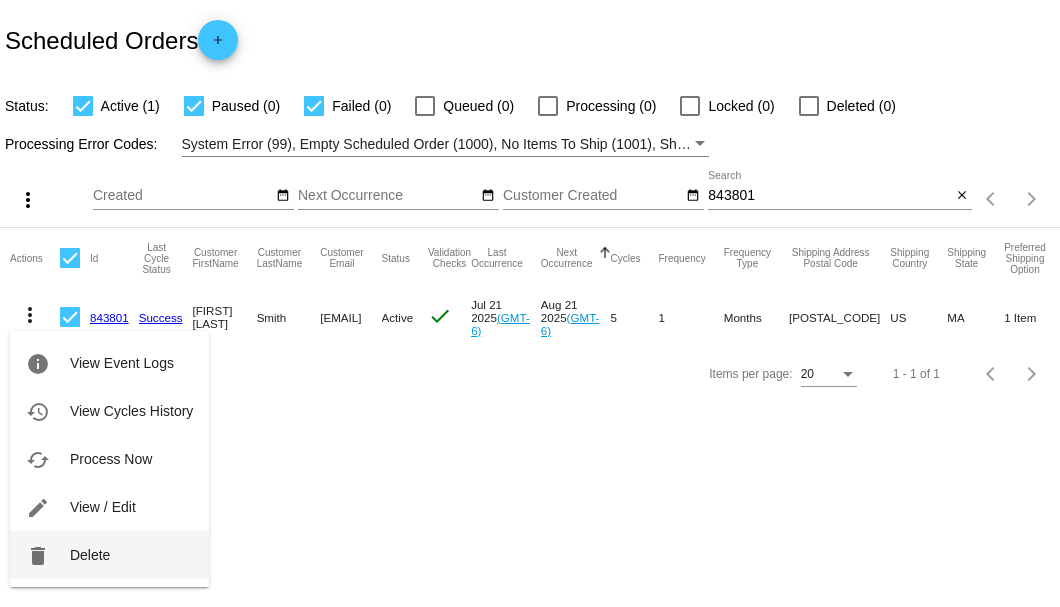 click on "Delete" at bounding box center (90, 555) 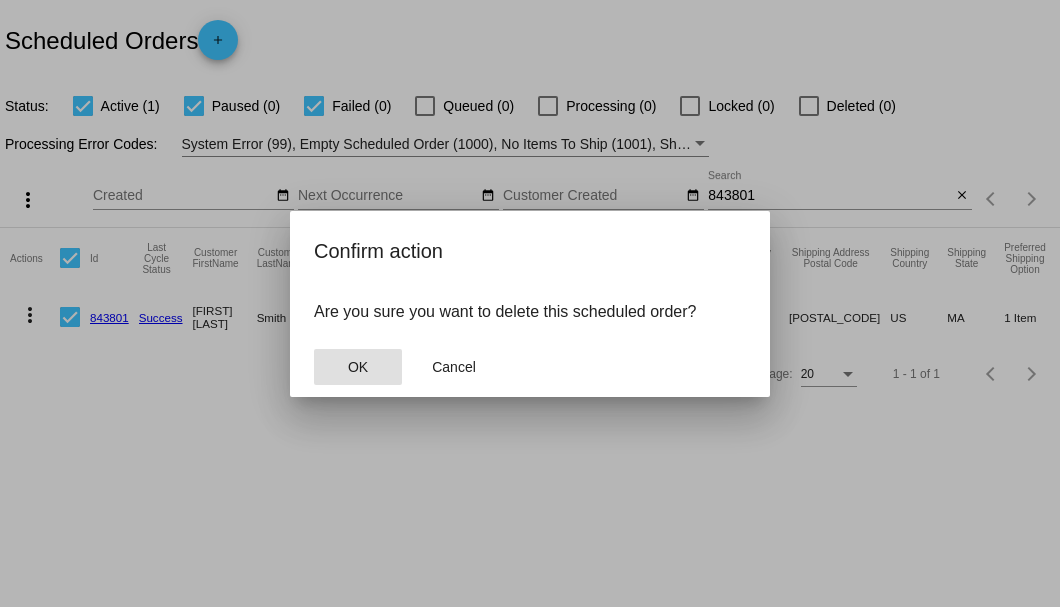 click on "OK" 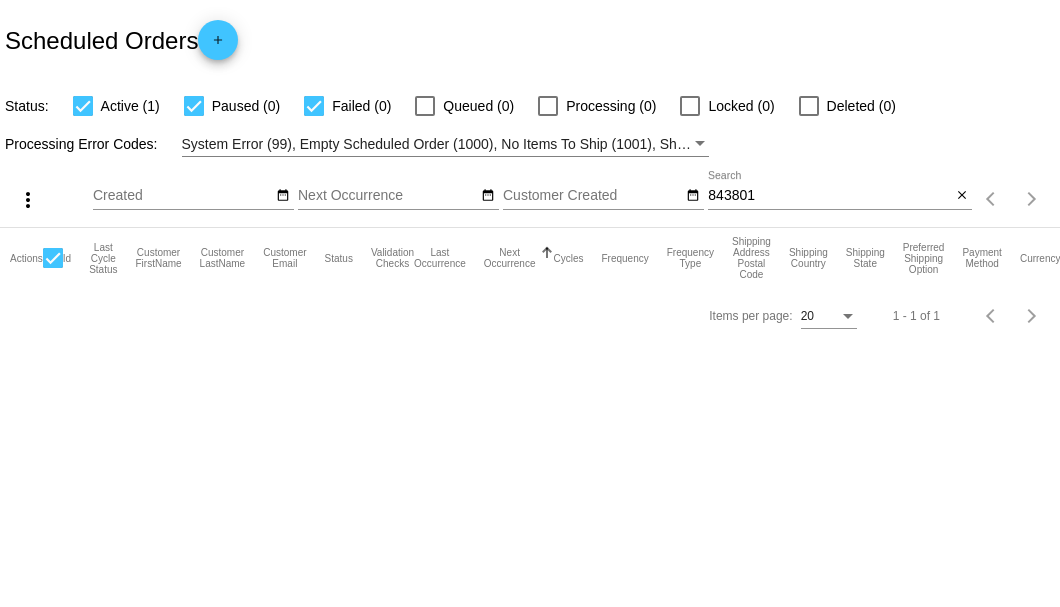 click on "843801" at bounding box center [829, 196] 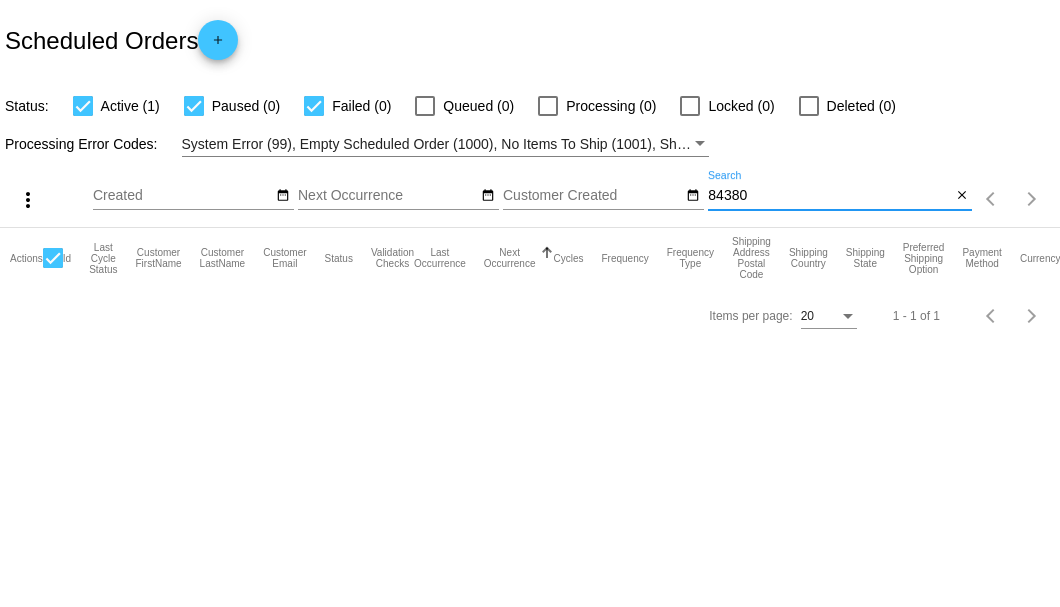 type on "843801" 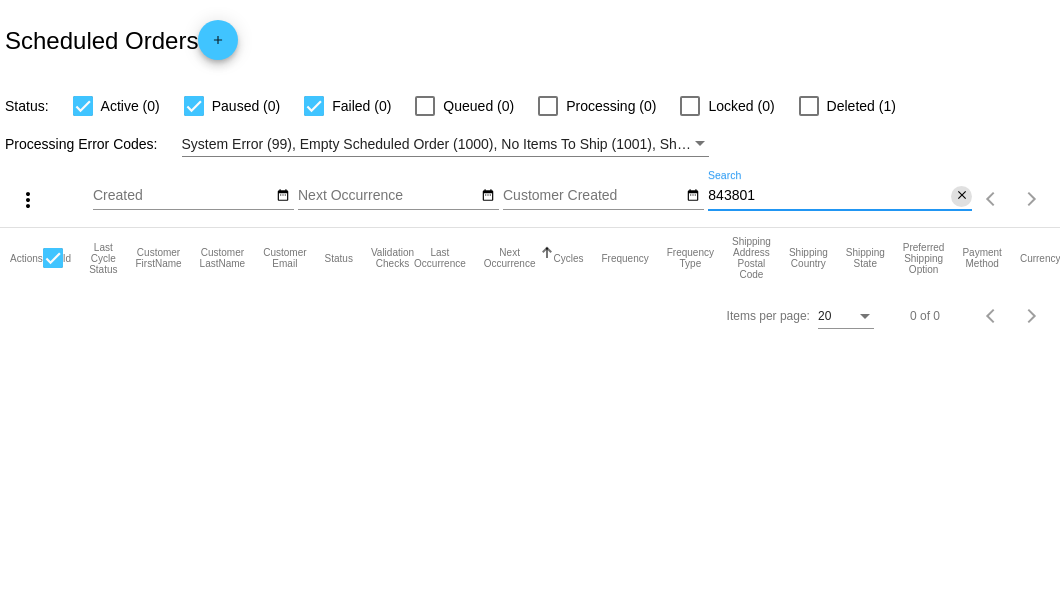 click on "close" 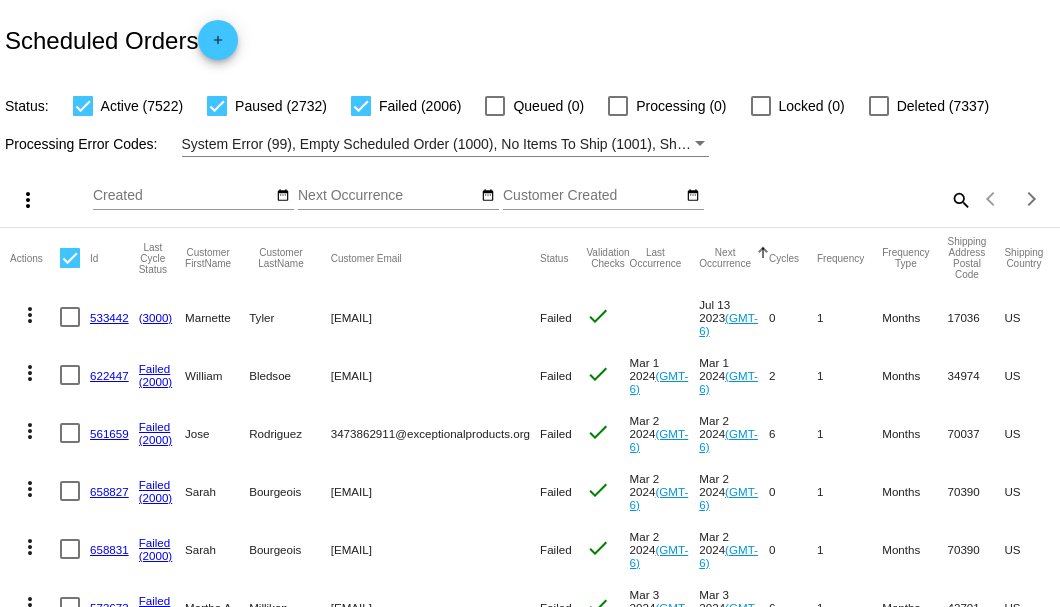 click on "search" 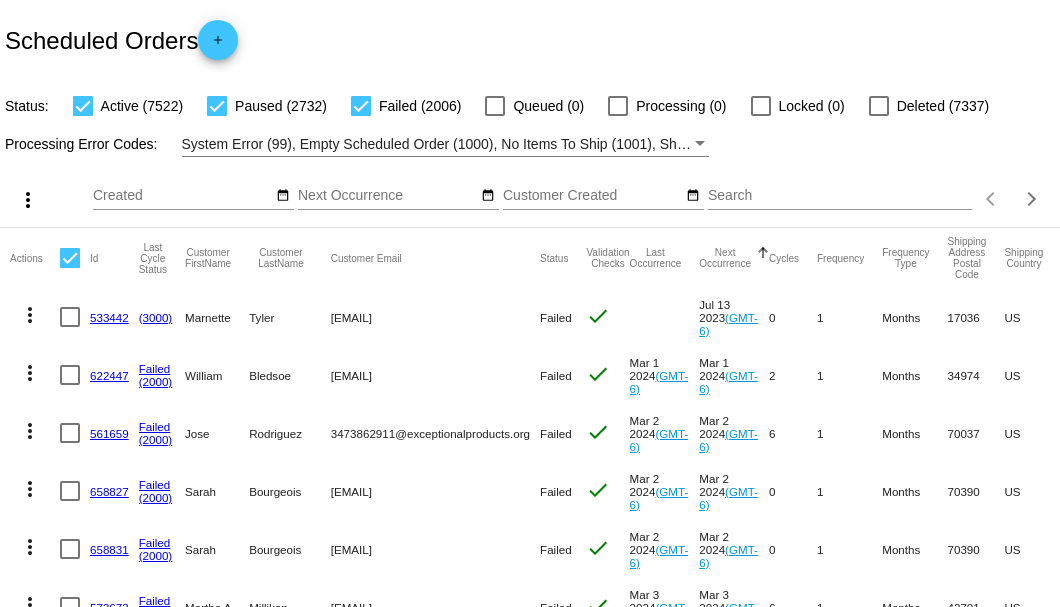 click on "Search" at bounding box center (840, 196) 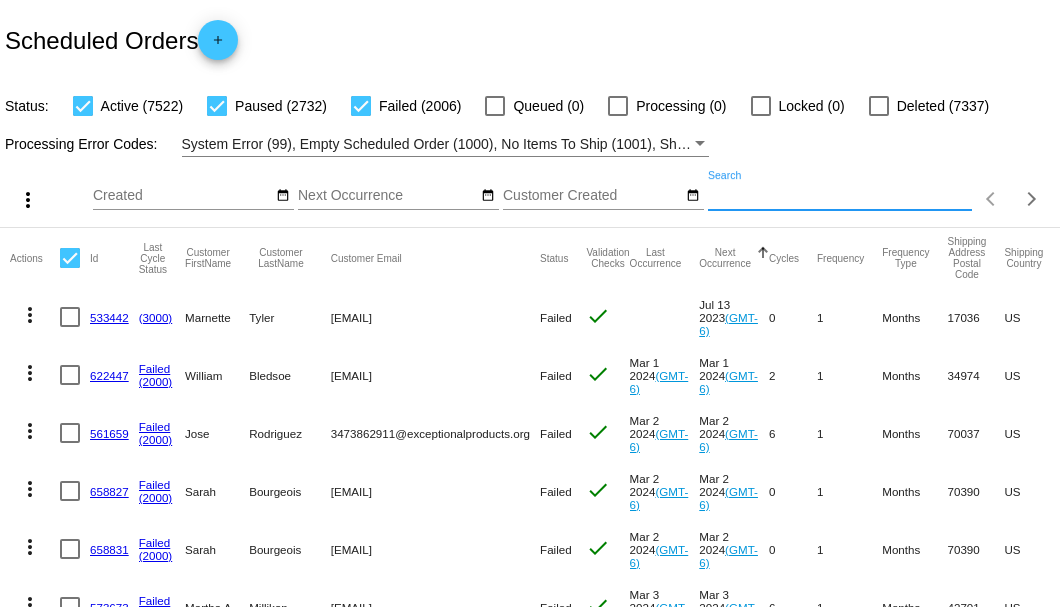 click on "Search" at bounding box center [840, 196] 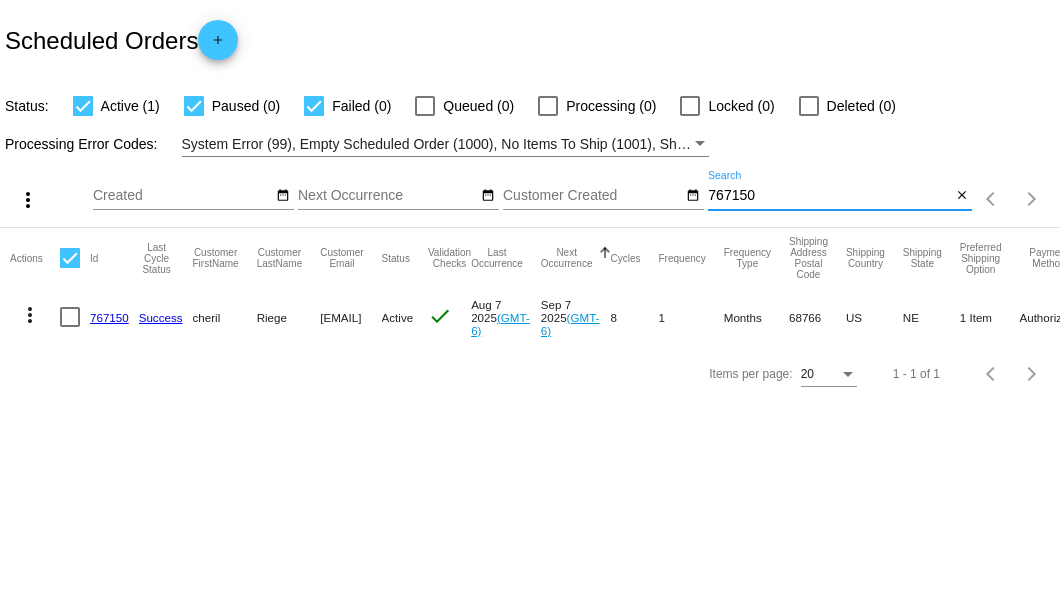 type on "767150" 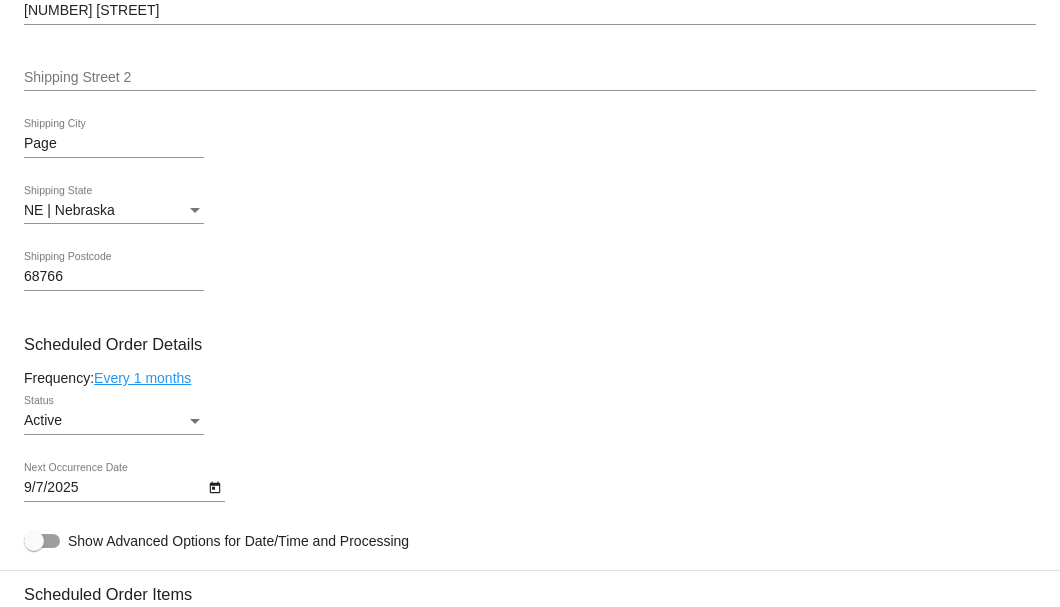 scroll, scrollTop: 1200, scrollLeft: 0, axis: vertical 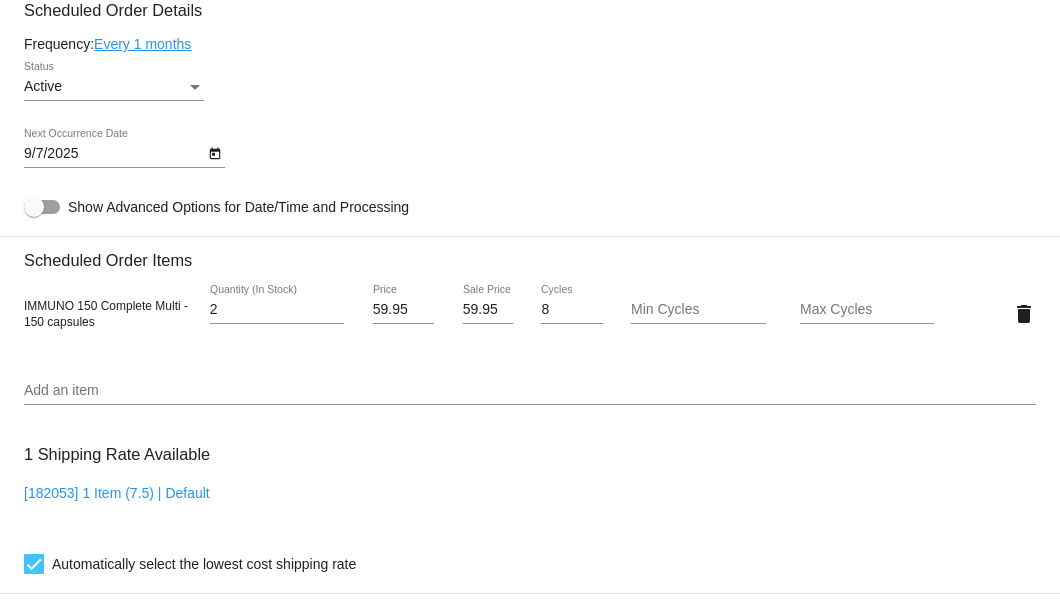type on "2" 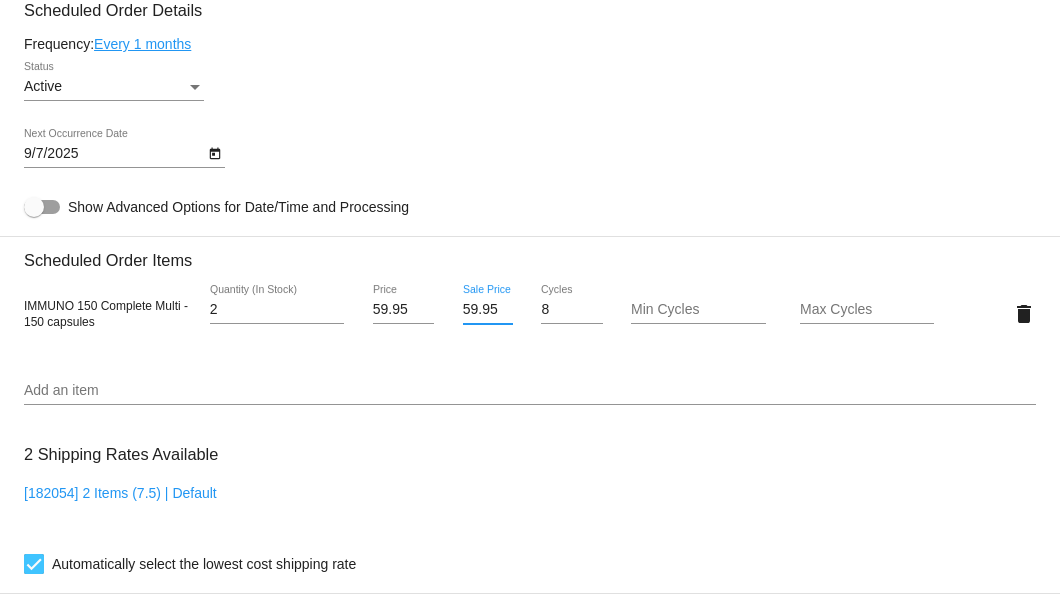 scroll, scrollTop: 0, scrollLeft: 1, axis: horizontal 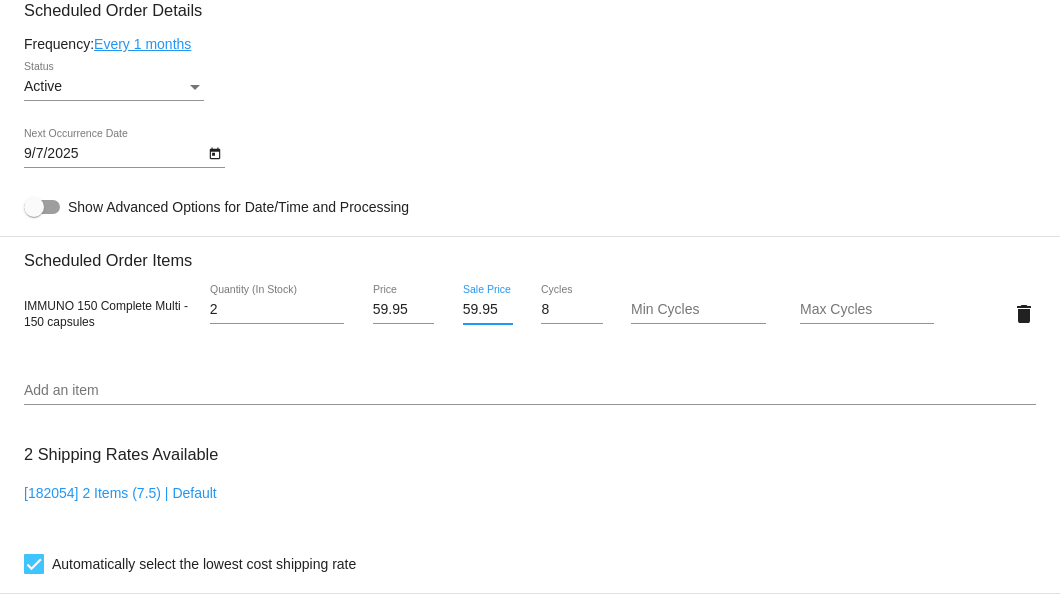drag, startPoint x: 458, startPoint y: 312, endPoint x: 496, endPoint y: 312, distance: 38 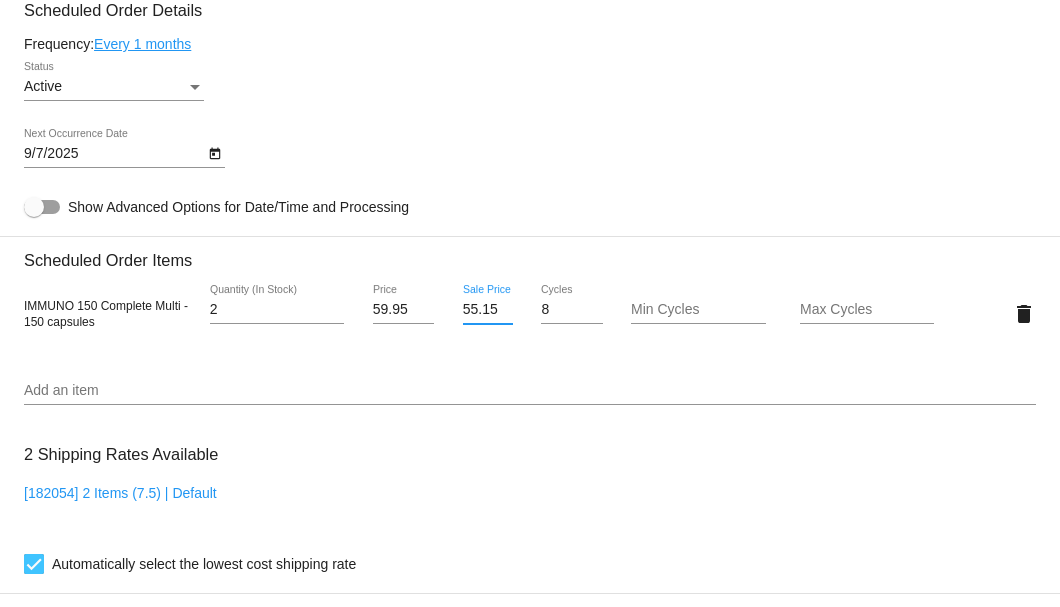scroll, scrollTop: 0, scrollLeft: 0, axis: both 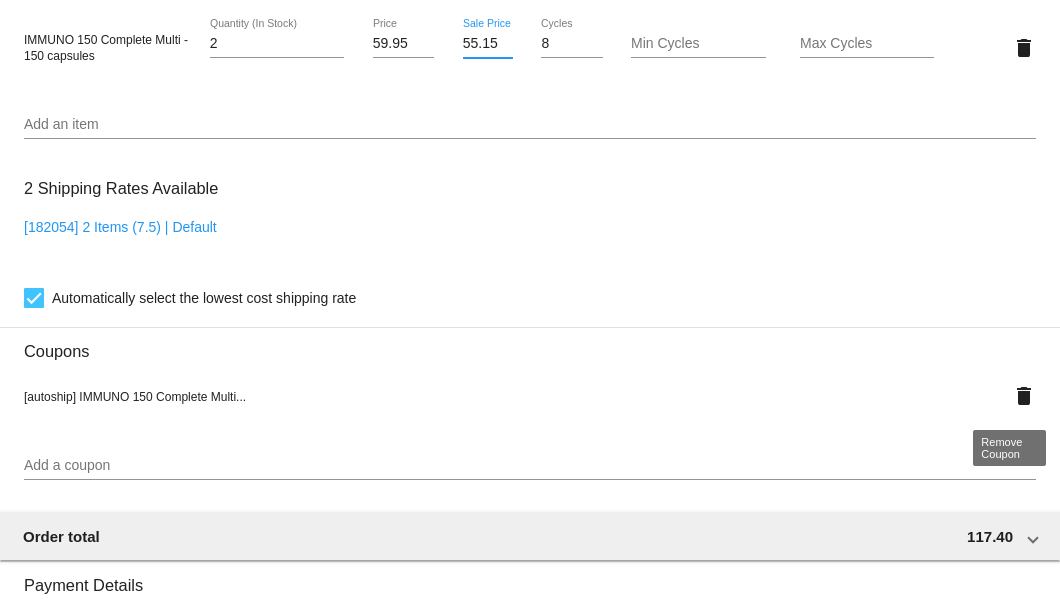 type on "55.15" 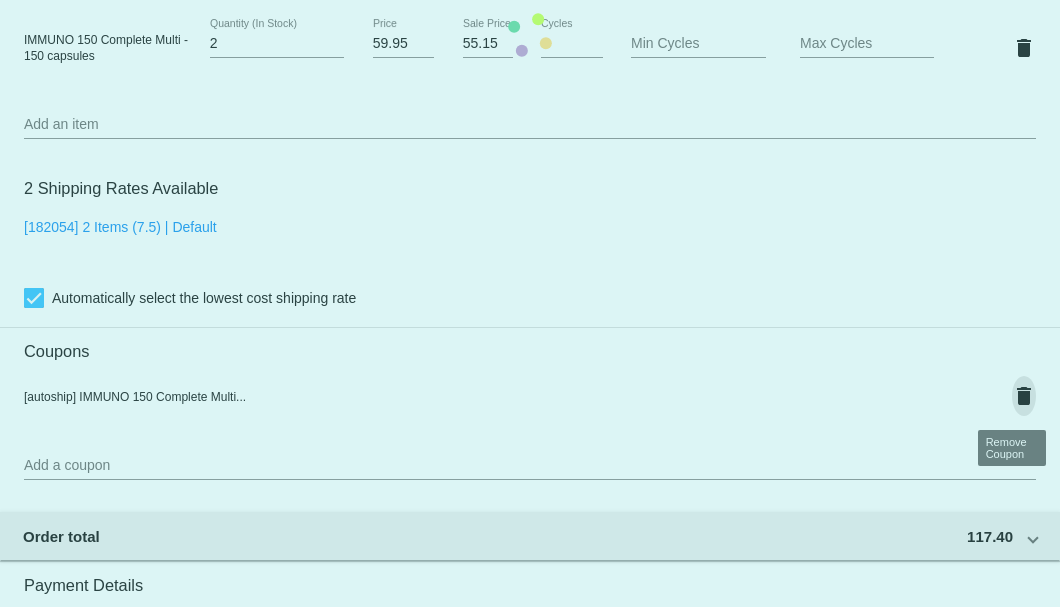 scroll, scrollTop: 0, scrollLeft: 0, axis: both 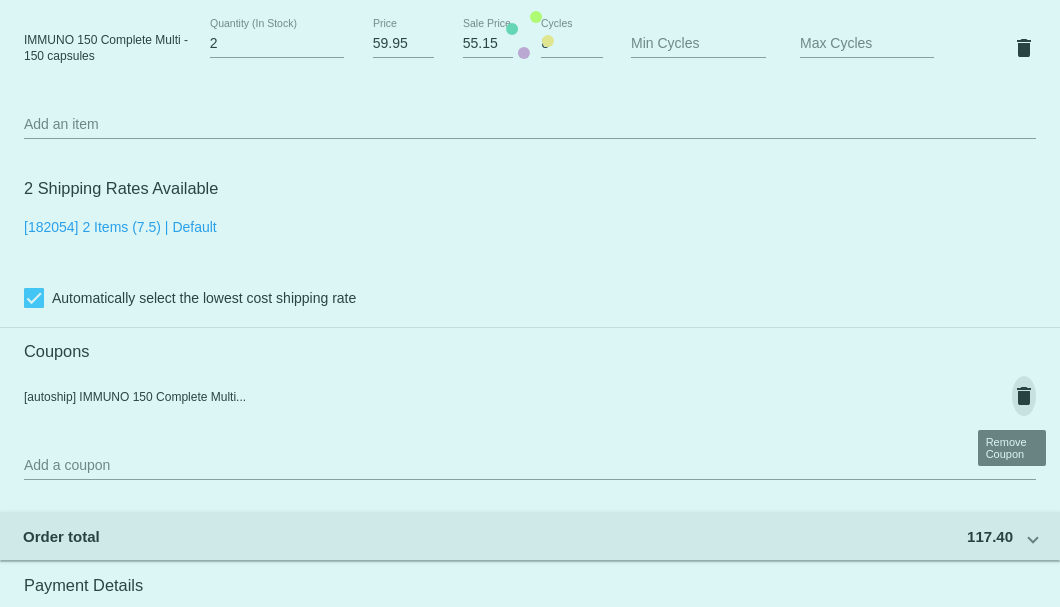 click on "Customer
4599492: cheril Riege
4026492996@ExceptionalProducts.org
Customer Shipping
Enter Shipping Address Select A Saved Address (0)
Cheril
Shipping First Name
Riege
Shipping Last Name
US | USA
Shipping Country
50114 868th Rd
Shipping Street 1
Shipping Street 2
Page
Shipping City
NE | Nebraska
Shipping State
68766
Shipping Postcode
Scheduled Order Details
Frequency:
Every 1 months
Active
Status" 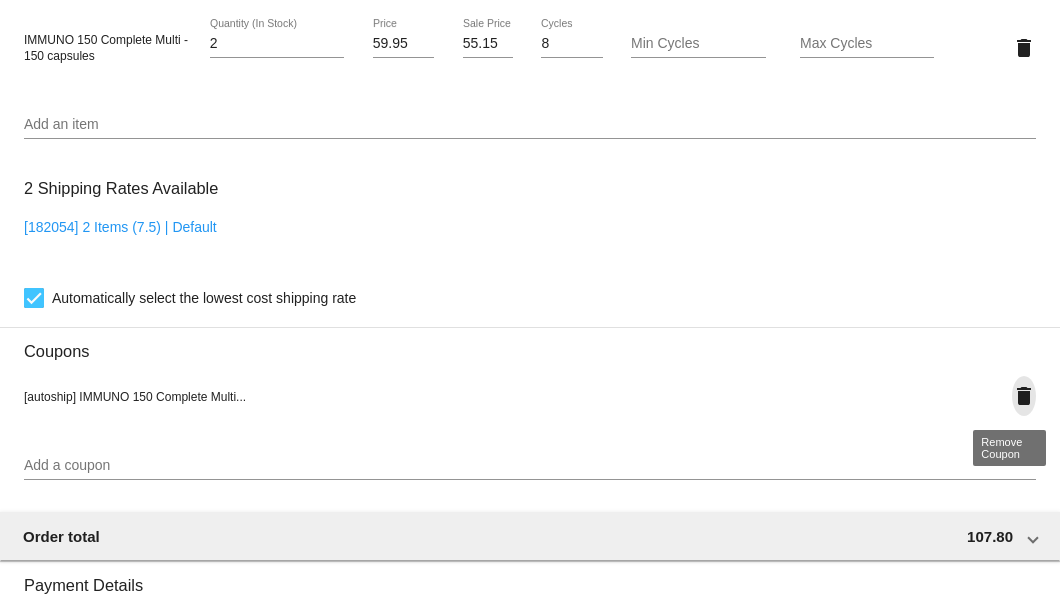 click on "delete" 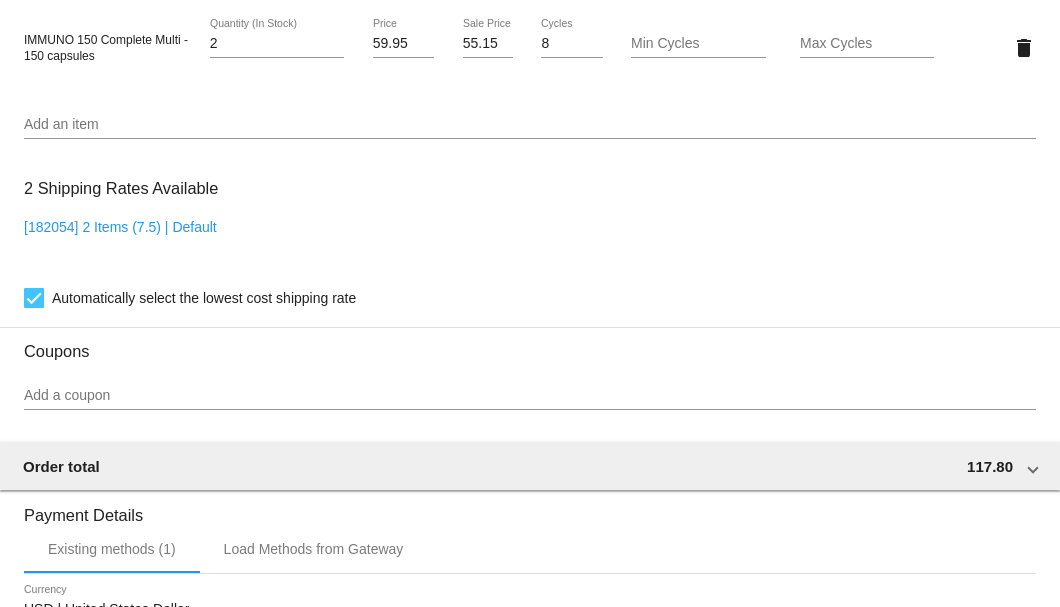 click on "Add a coupon" at bounding box center [530, 396] 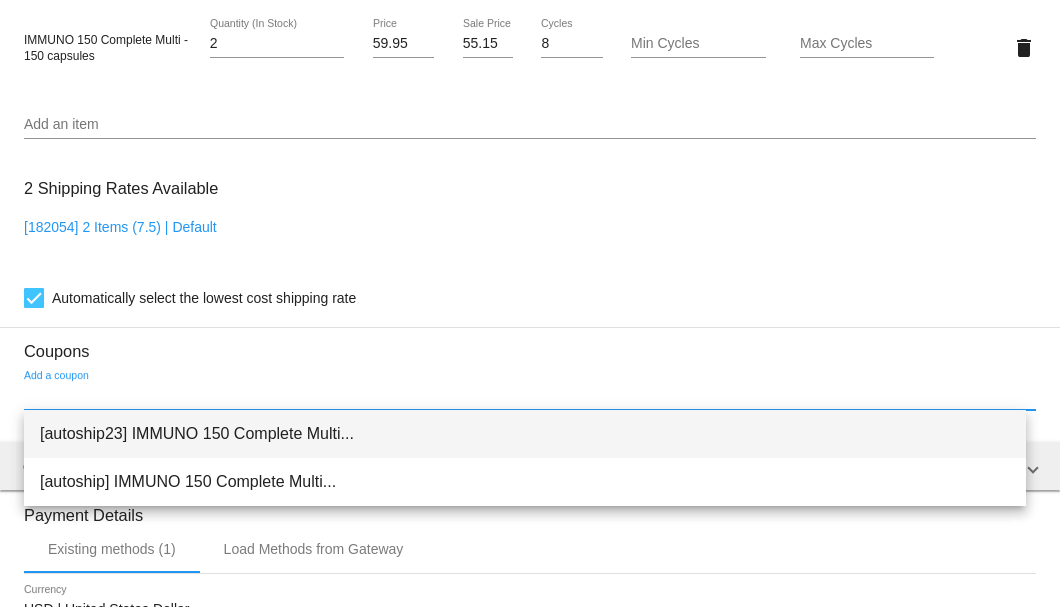 click on "[autoship23] IMMUNO 150 Complete Multi..." at bounding box center [525, 434] 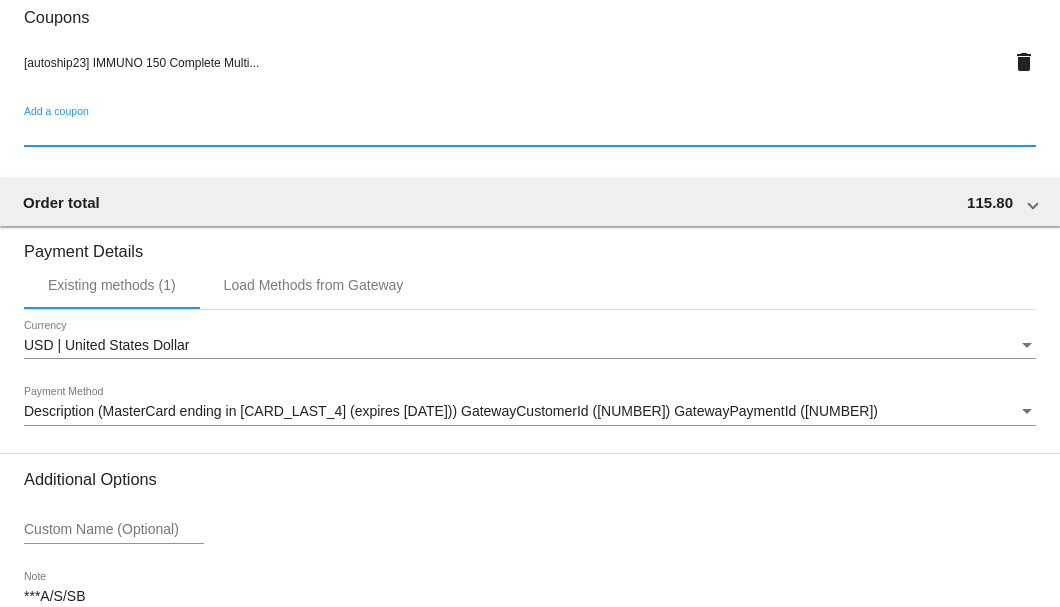 scroll, scrollTop: 1930, scrollLeft: 0, axis: vertical 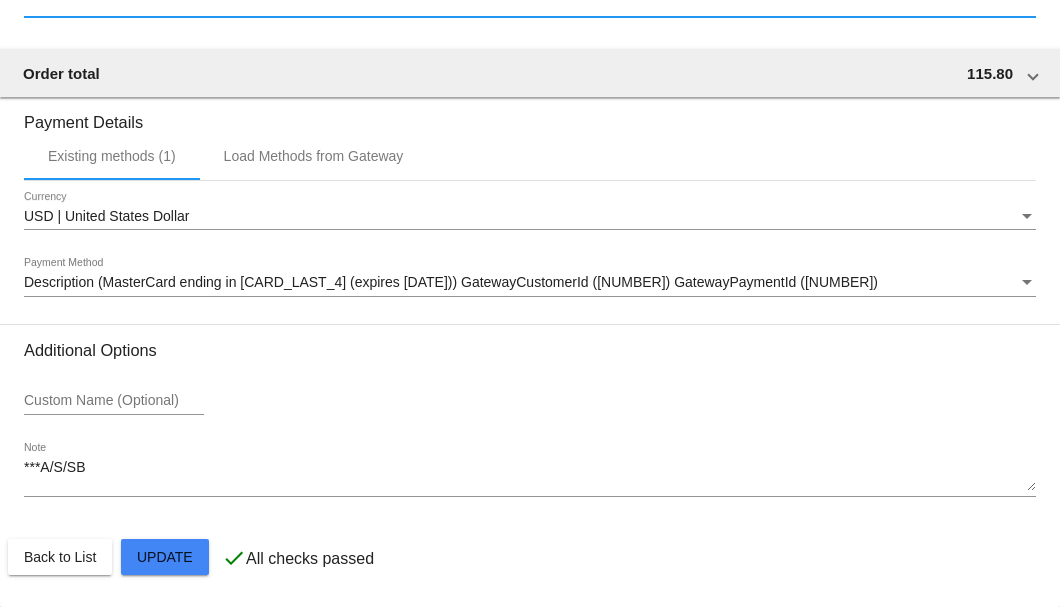 click on "Customer
4599492: cheril Riege
4026492996@ExceptionalProducts.org
Customer Shipping
Enter Shipping Address Select A Saved Address (0)
Cheril
Shipping First Name
Riege
Shipping Last Name
US | USA
Shipping Country
50114 868th Rd
Shipping Street 1
Shipping Street 2
Page
Shipping City
NE | Nebraska
Shipping State
68766
Shipping Postcode
Scheduled Order Details
Frequency:
Every 1 months
Active
Status" 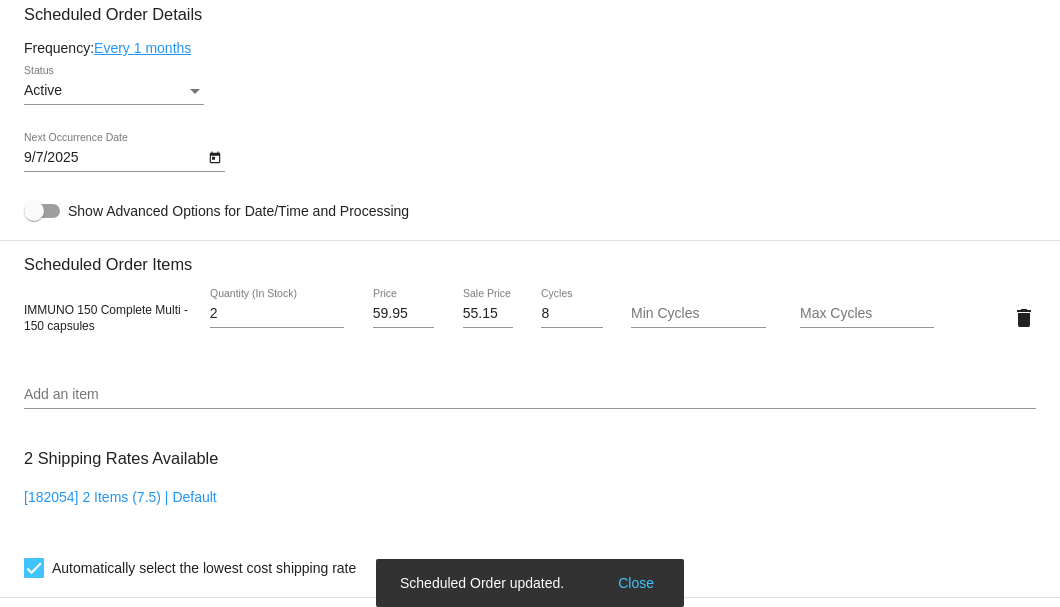 scroll, scrollTop: 996, scrollLeft: 0, axis: vertical 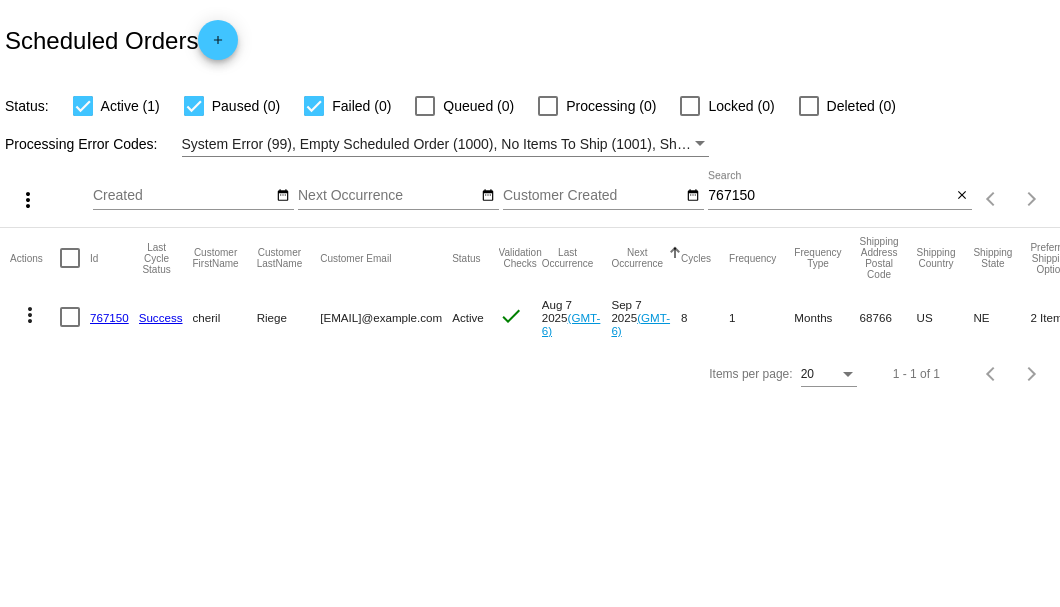 click on "767150" 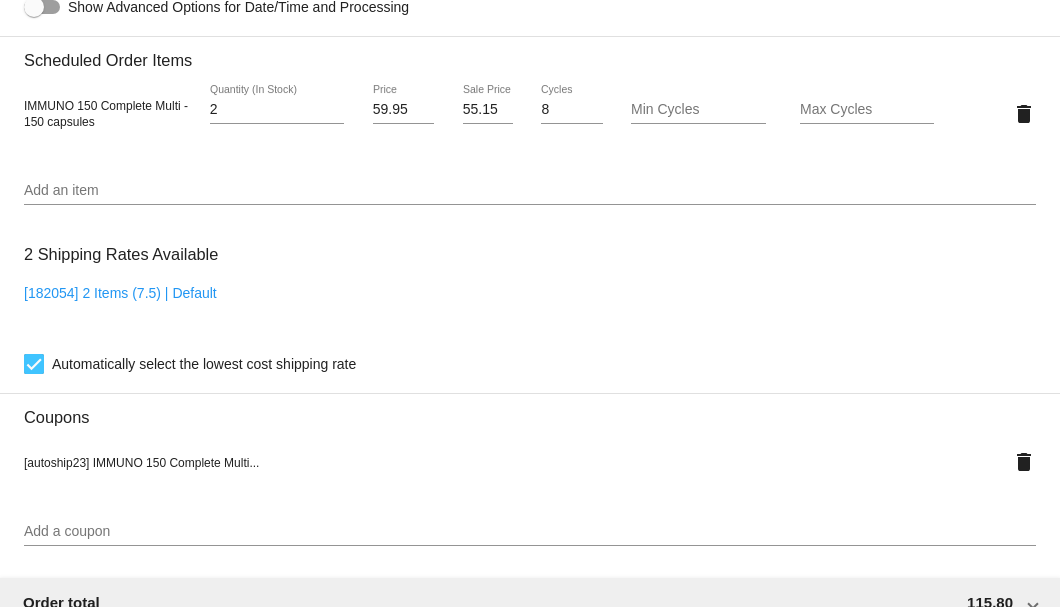 scroll, scrollTop: 1733, scrollLeft: 0, axis: vertical 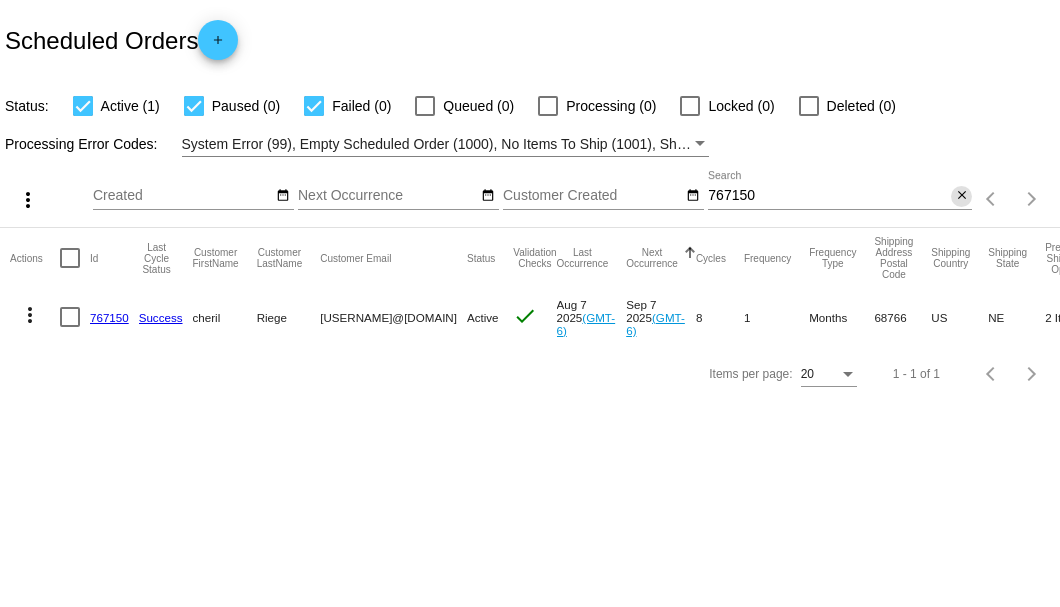 click on "close" 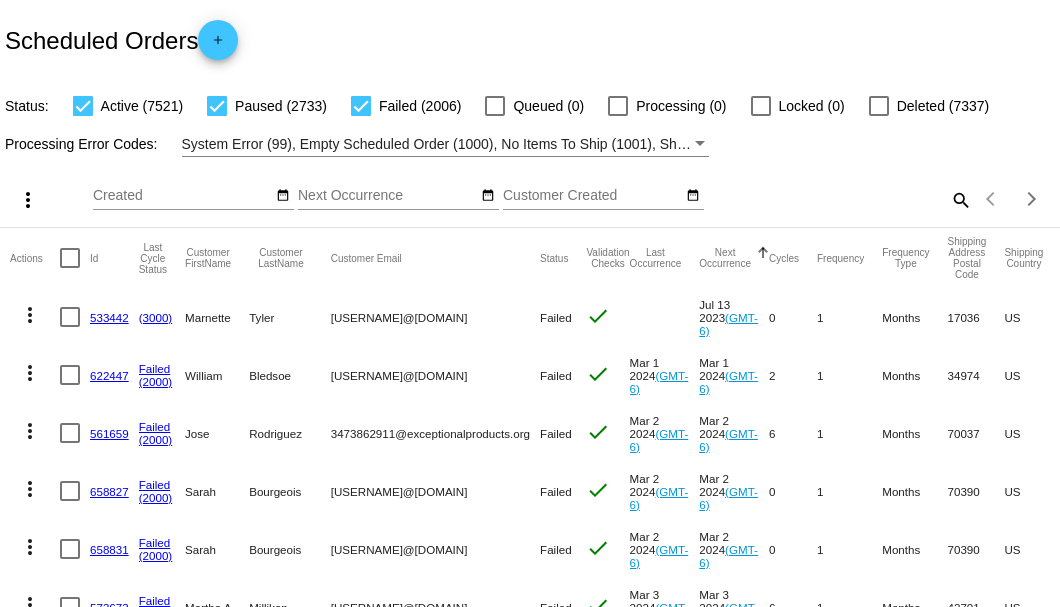 click on "search" 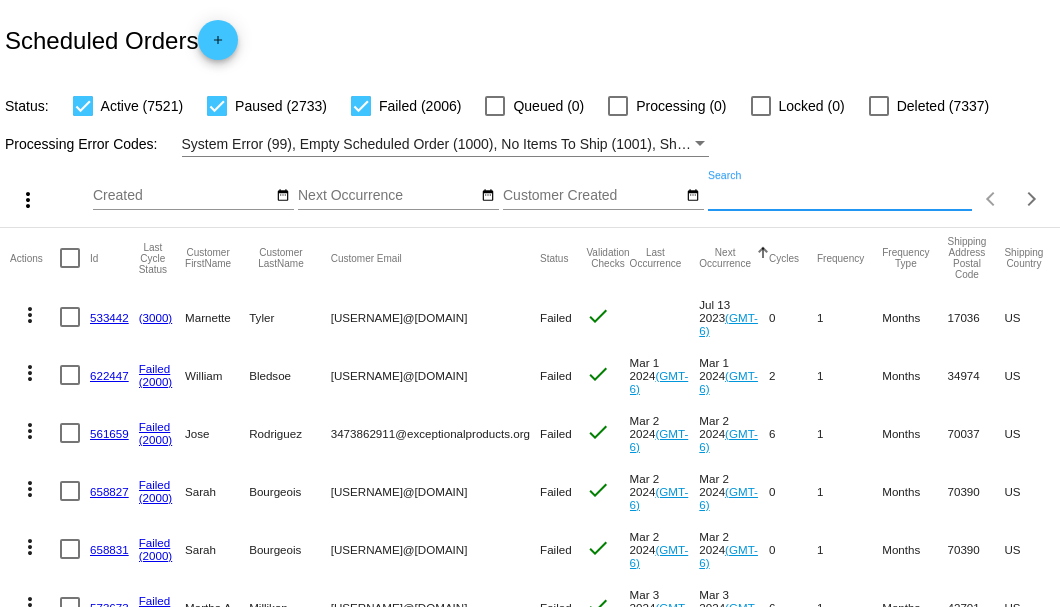 click on "Search" at bounding box center (840, 196) 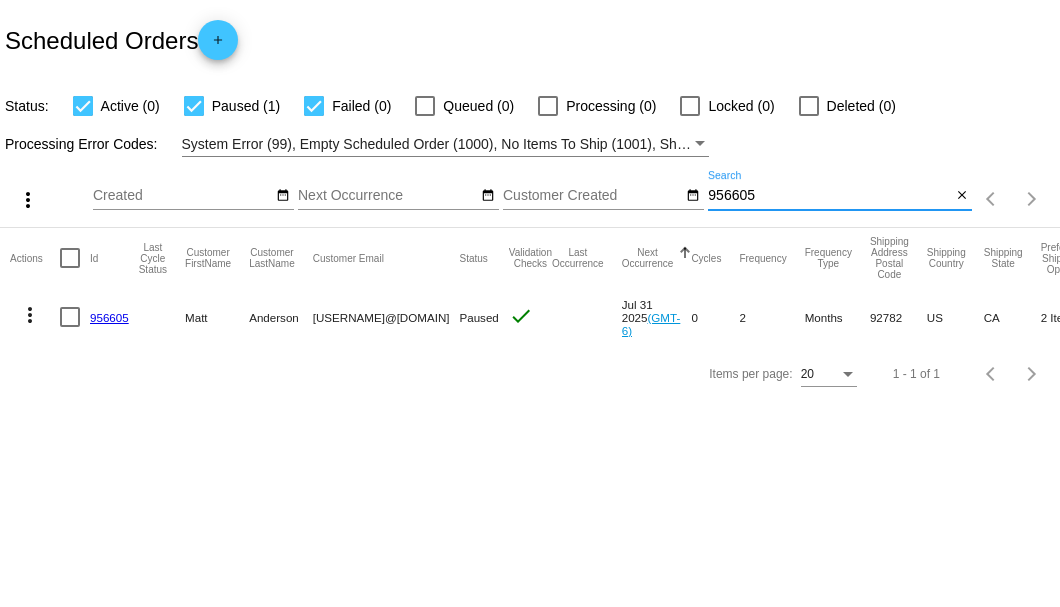 type on "956605" 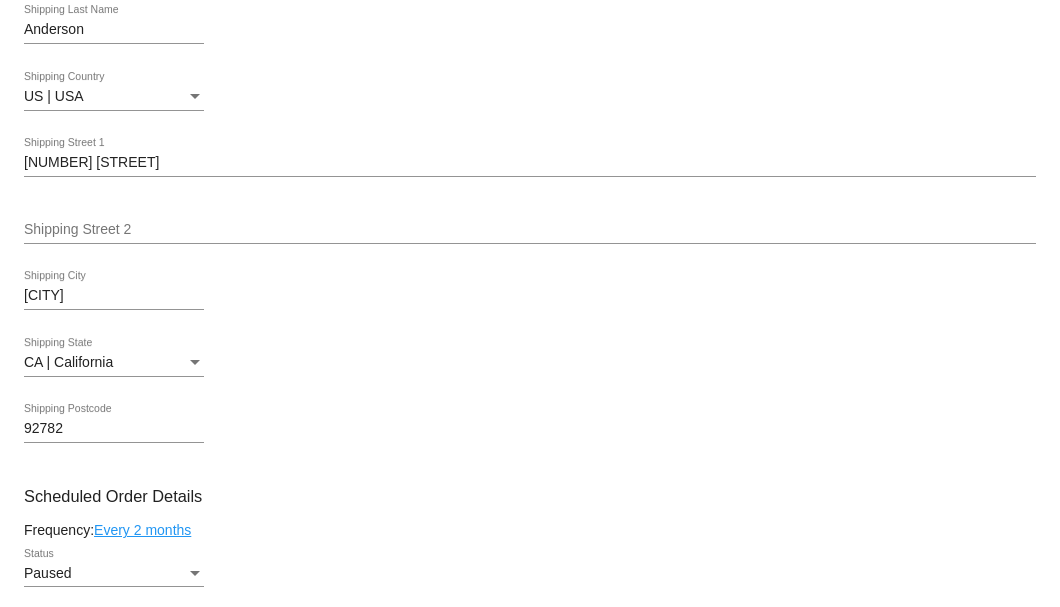 scroll, scrollTop: 800, scrollLeft: 0, axis: vertical 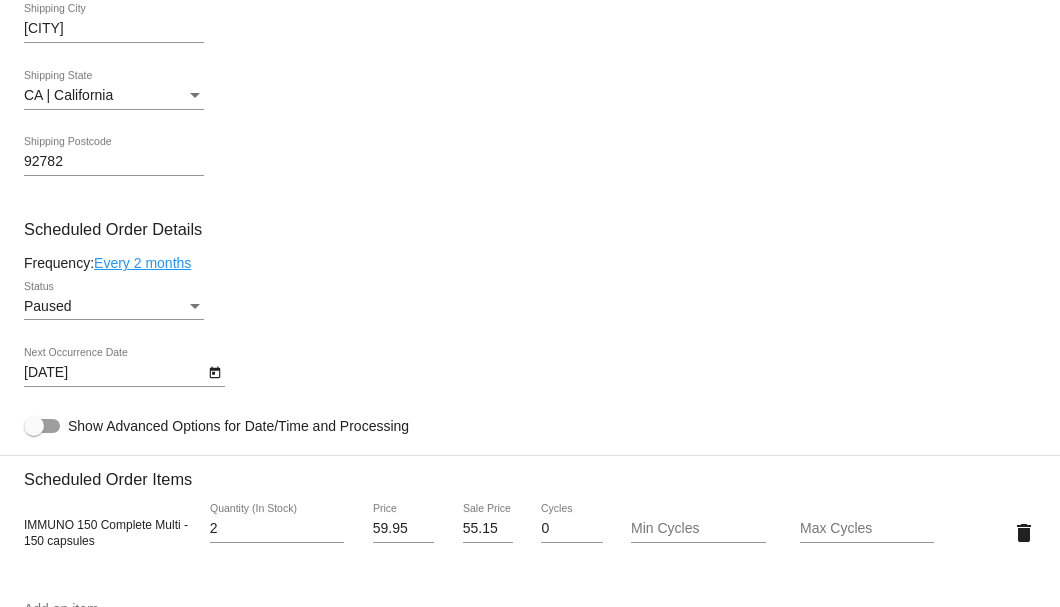 click at bounding box center [195, 307] 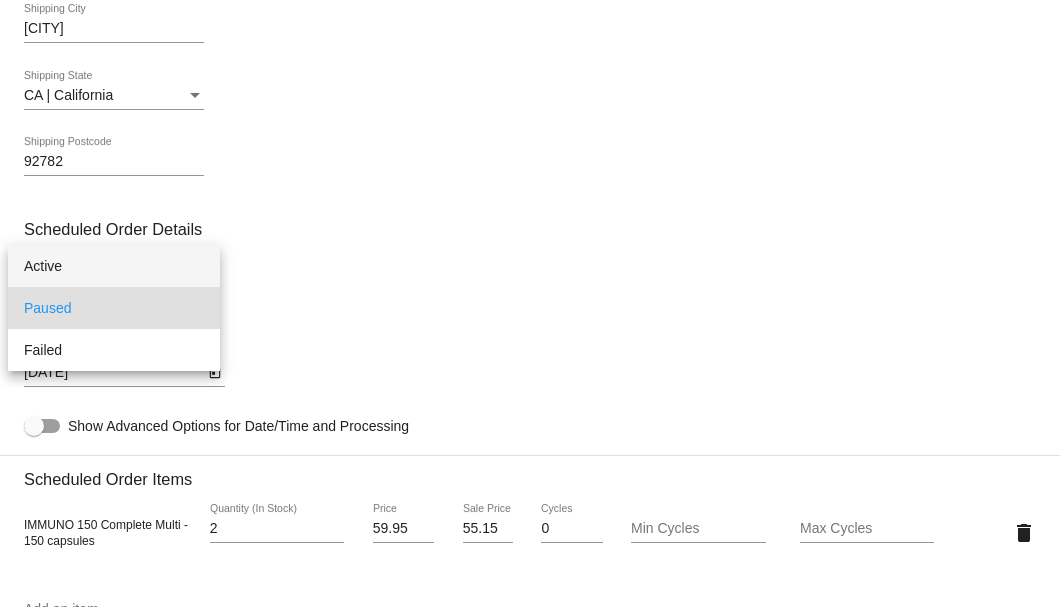 click on "Active" at bounding box center [114, 266] 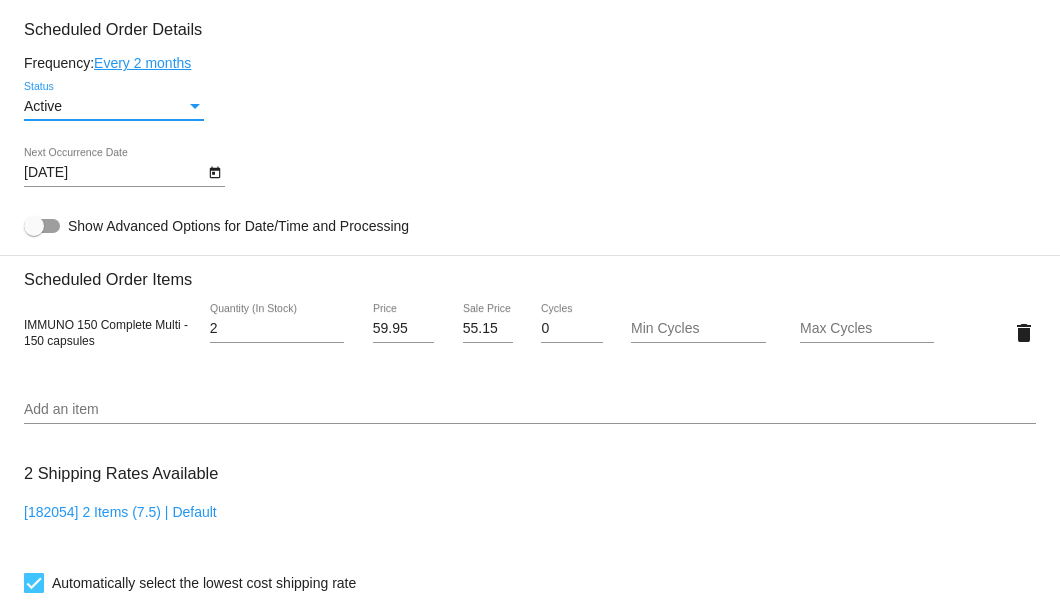 scroll, scrollTop: 933, scrollLeft: 0, axis: vertical 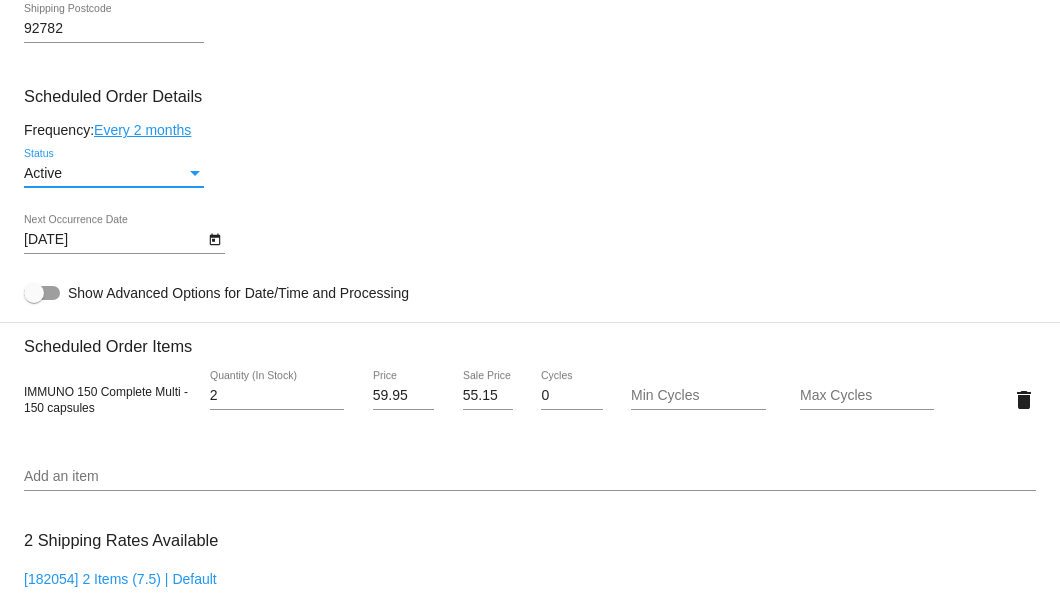 click at bounding box center (195, 173) 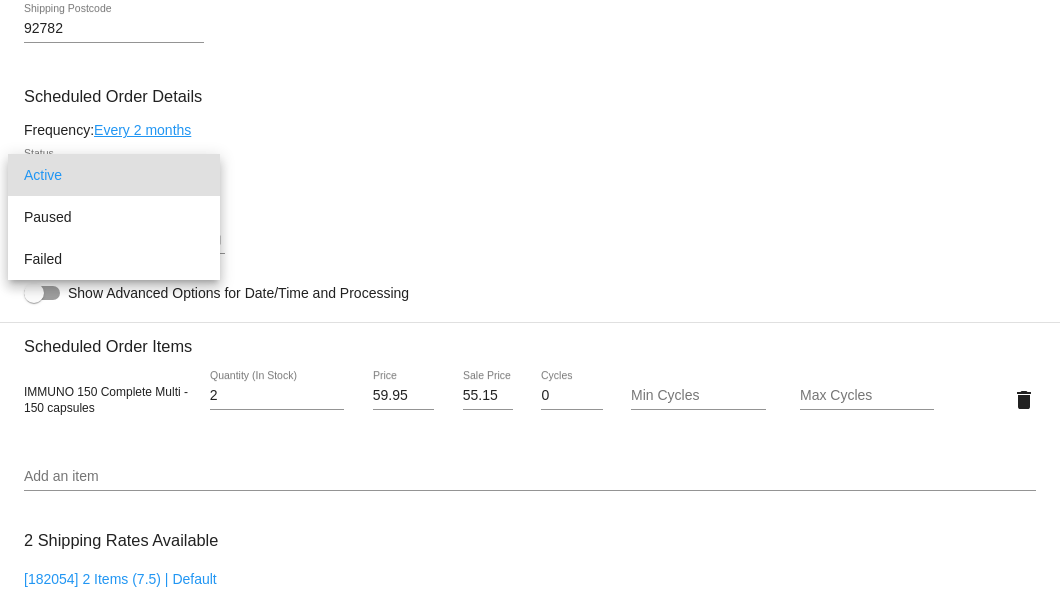 click at bounding box center (530, 303) 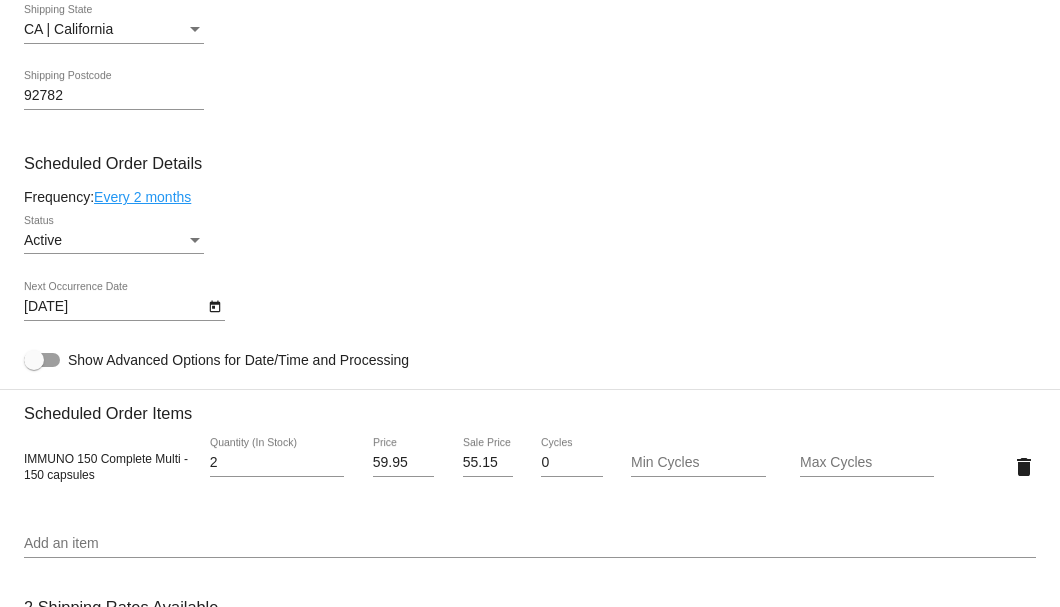 scroll, scrollTop: 1066, scrollLeft: 0, axis: vertical 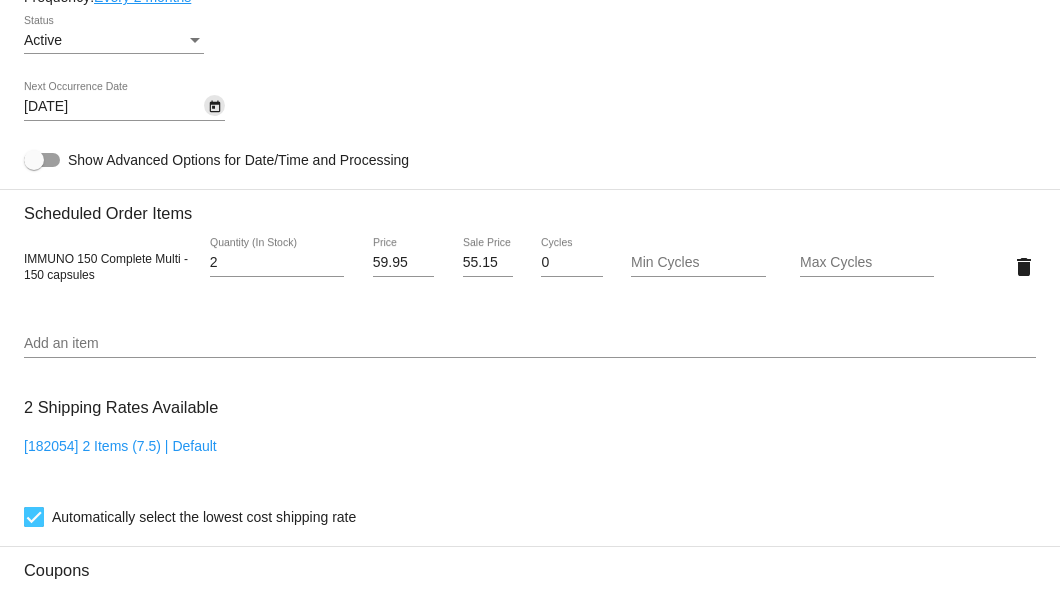 click 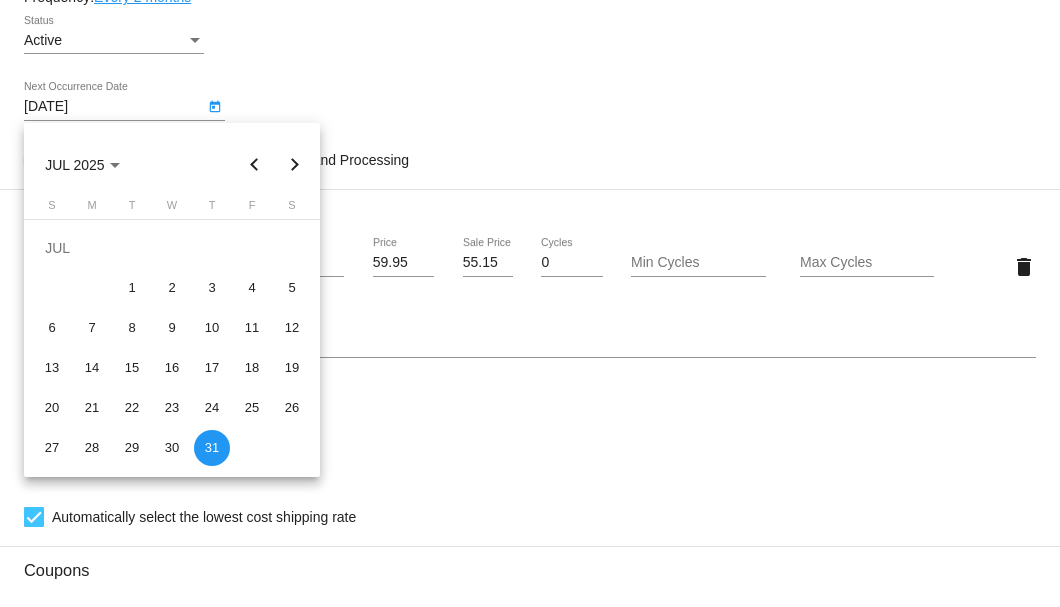 click at bounding box center [295, 165] 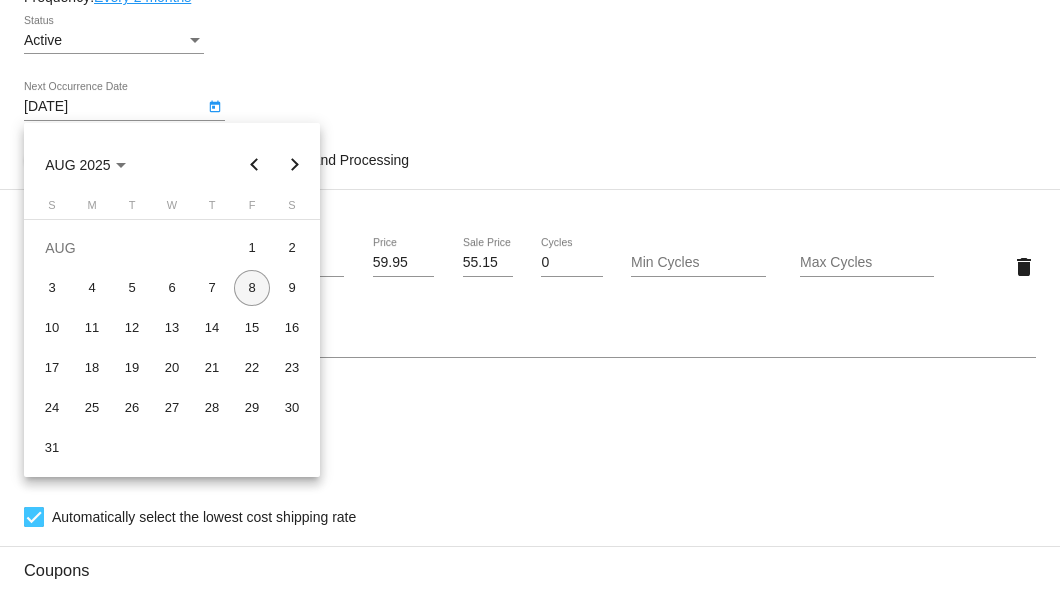 click on "8" at bounding box center (252, 288) 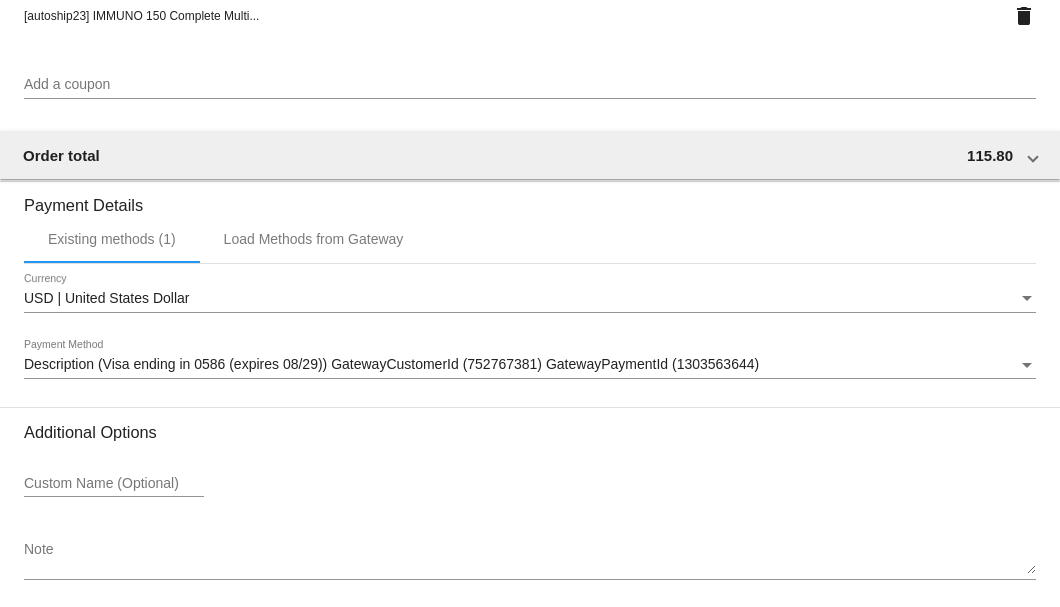 scroll, scrollTop: 1750, scrollLeft: 0, axis: vertical 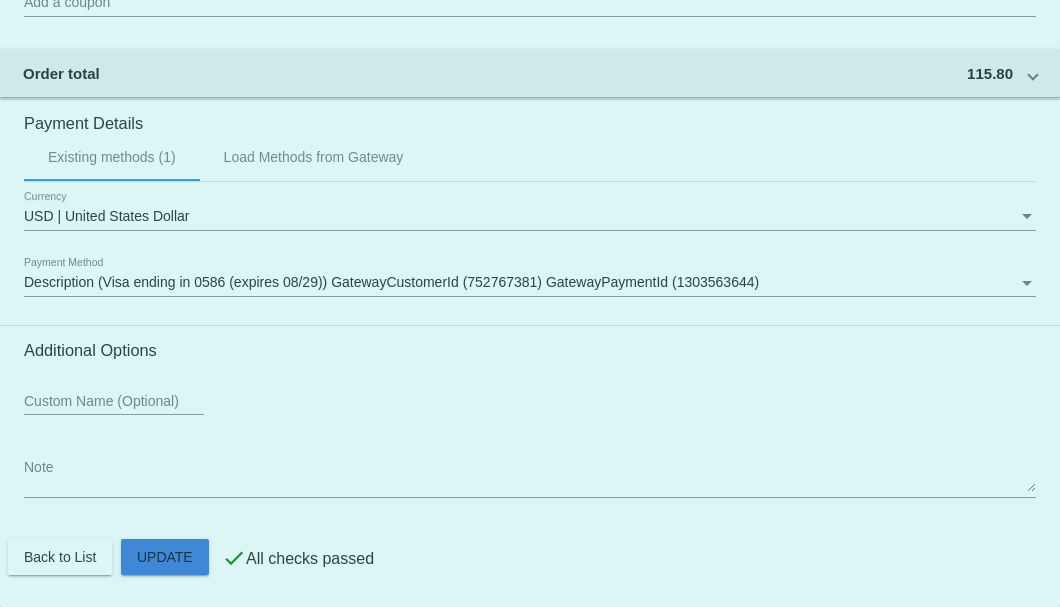click on "Customer
5193687: Matt Anderson
buckrye5@gmail.com
Customer Shipping
Enter Shipping Address Select A Saved Address (0)
M
Shipping First Name
Anderson
Shipping Last Name
US | USA
Shipping Country
13473 S Bowers Ct
Shipping Street 1
Shipping Street 2
Tustin
Shipping City
CA | California
Shipping State
92782
Shipping Postcode
Scheduled Order Details
Frequency:
Every 2 months
Active
Status
2 0" 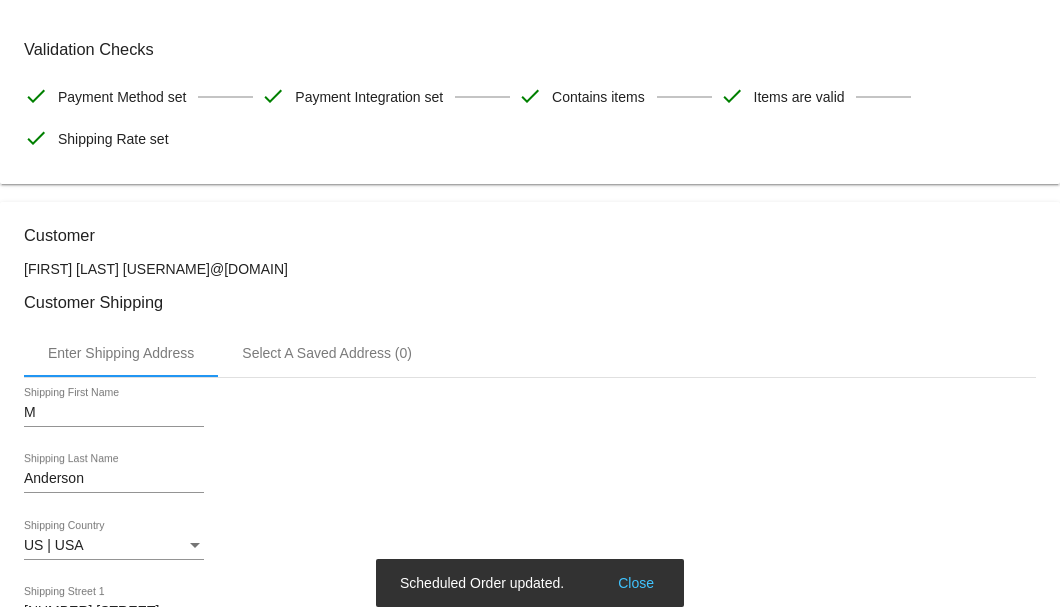 scroll, scrollTop: 0, scrollLeft: 0, axis: both 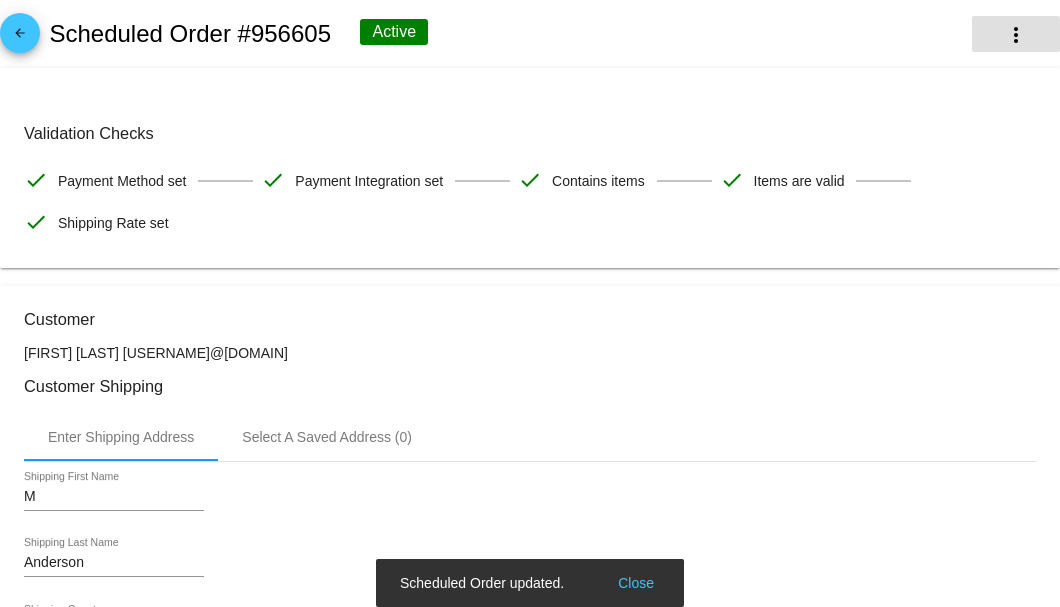 click on "more_vert" 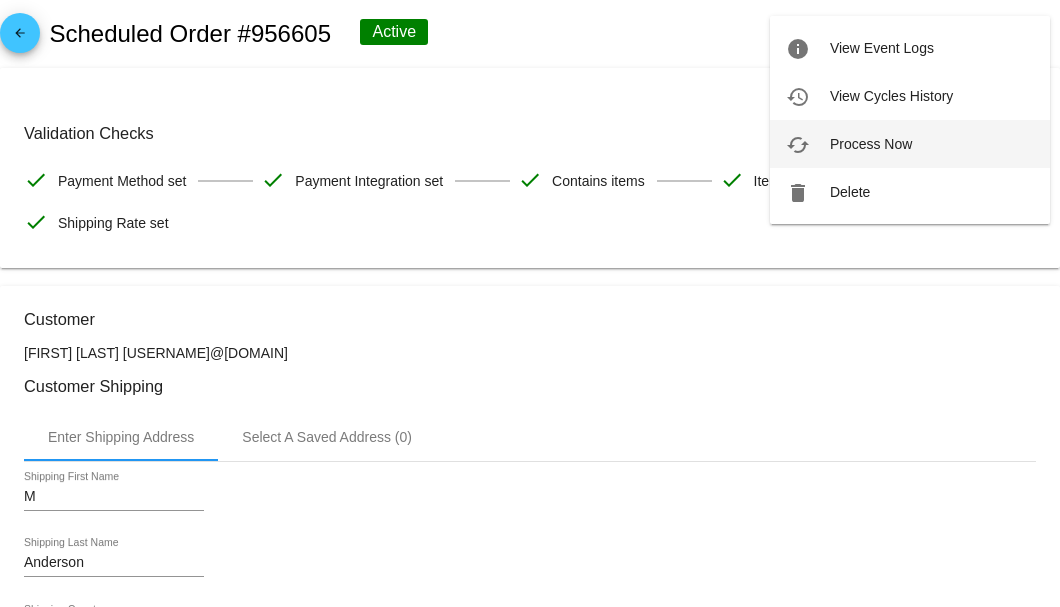 click on "cached
Process Now" at bounding box center [910, 144] 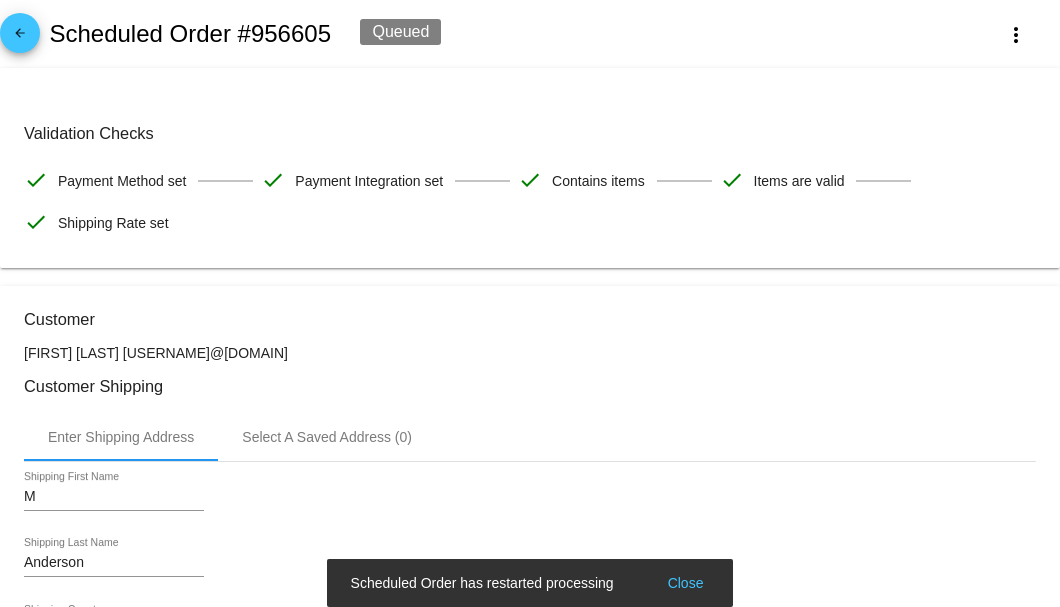 drag, startPoint x: 314, startPoint y: 345, endPoint x: 180, endPoint y: 348, distance: 134.03358 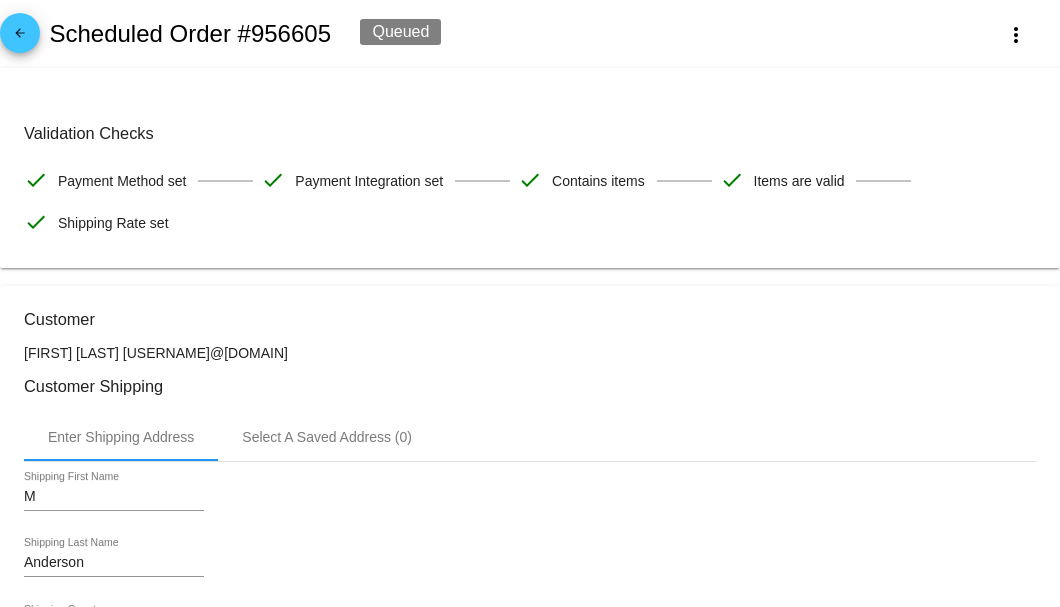 copy on "[EMAIL]" 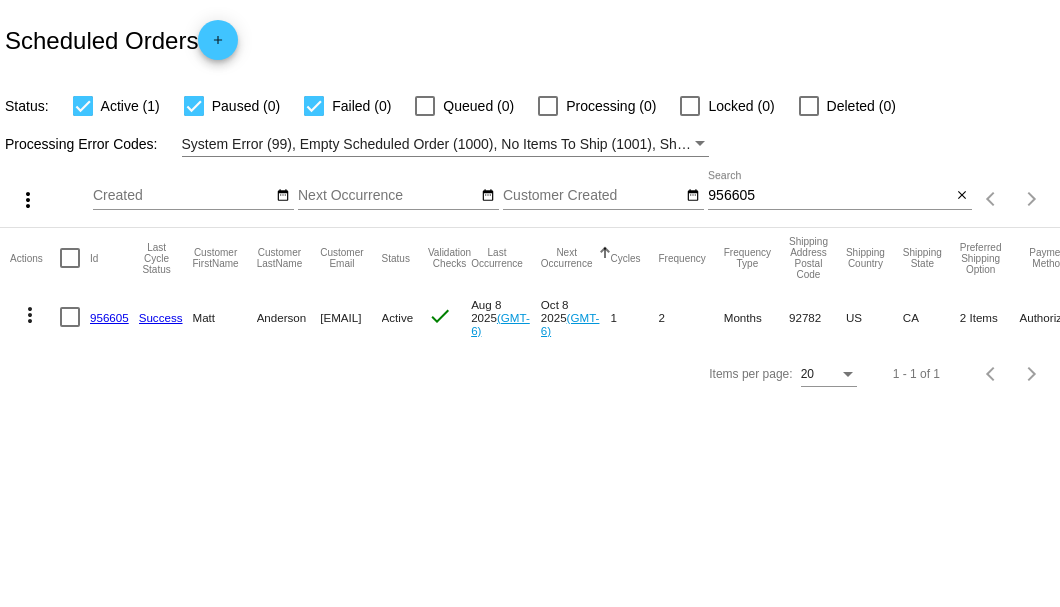 scroll, scrollTop: 0, scrollLeft: 0, axis: both 